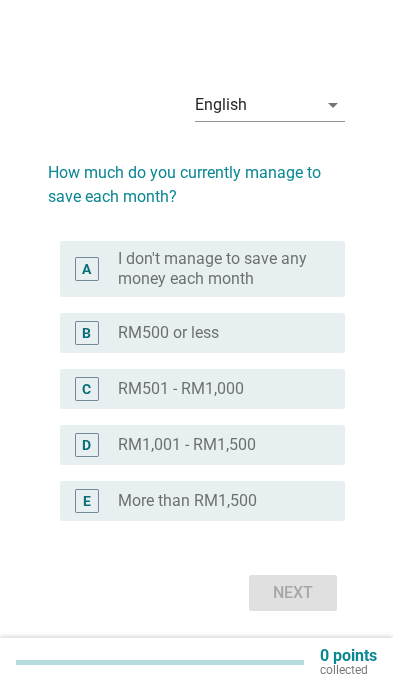 scroll, scrollTop: 0, scrollLeft: 0, axis: both 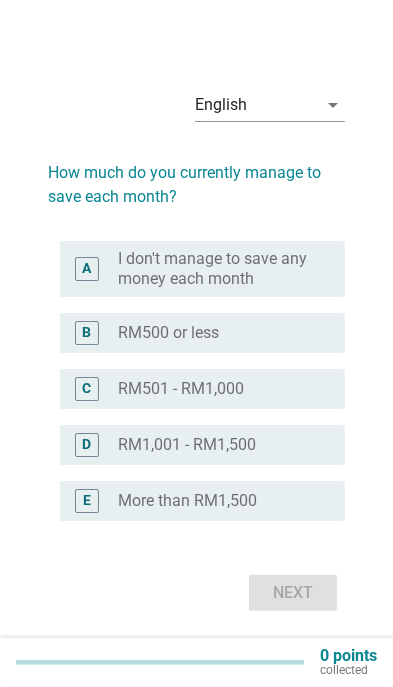 click on "C     radio_button_unchecked RM501 - RM1,000" at bounding box center (202, 389) 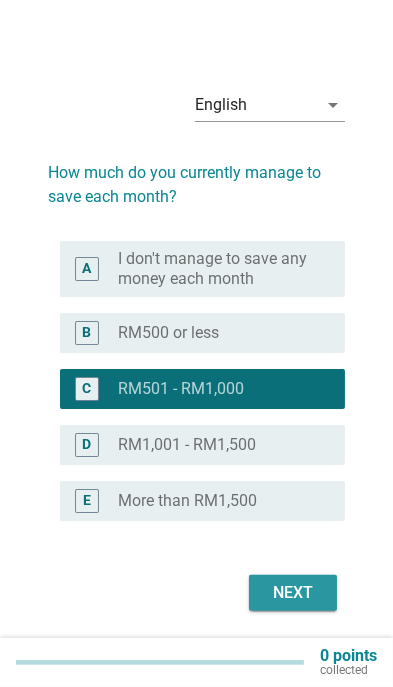 click on "Next" at bounding box center (293, 593) 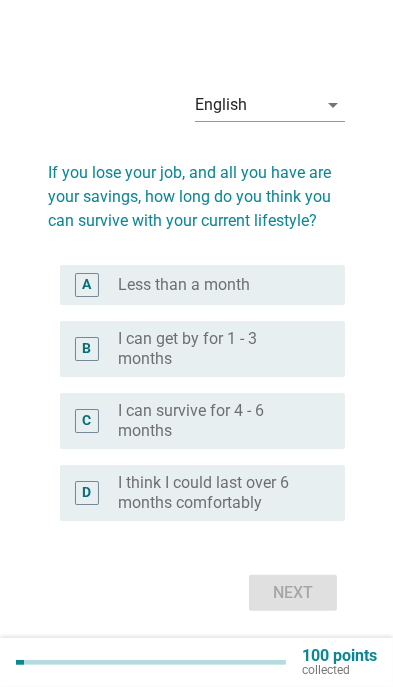 click on "I can survive for 4 - 6 months" at bounding box center [215, 421] 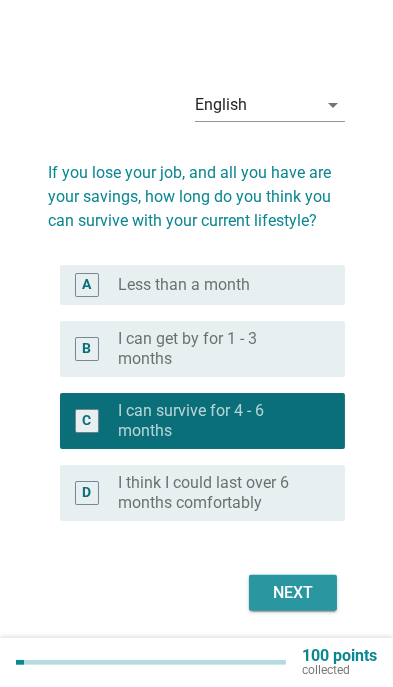 click on "Next" at bounding box center [293, 593] 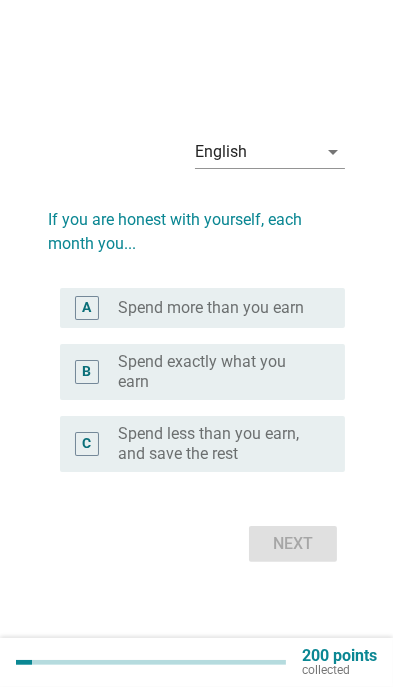 click on "Spend less than you earn, and save the rest" at bounding box center (215, 444) 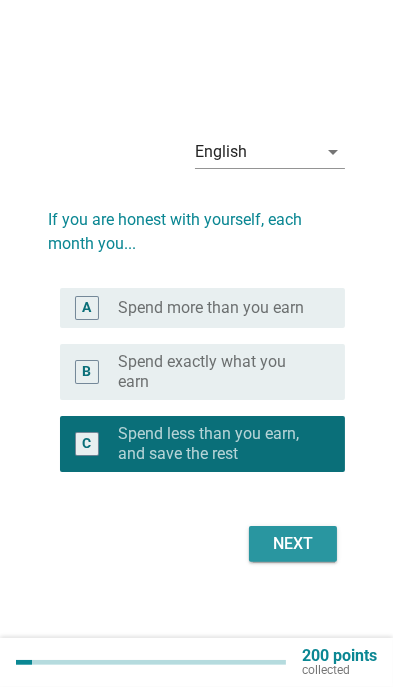 click on "Next" at bounding box center (293, 544) 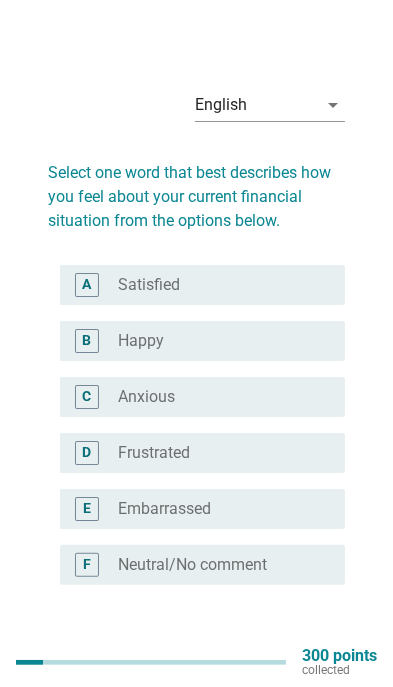 click on "radio_button_unchecked Satisfied" at bounding box center (215, 285) 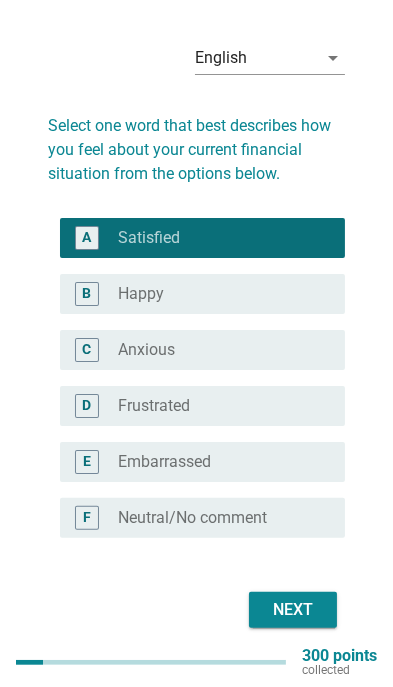 scroll, scrollTop: 62, scrollLeft: 0, axis: vertical 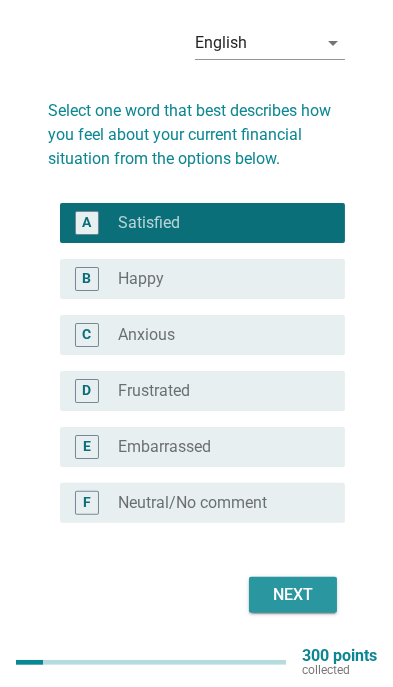 click on "Next" at bounding box center [293, 595] 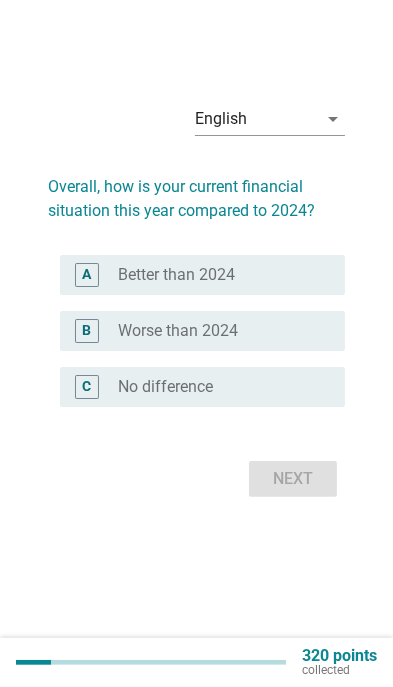 scroll, scrollTop: 0, scrollLeft: 0, axis: both 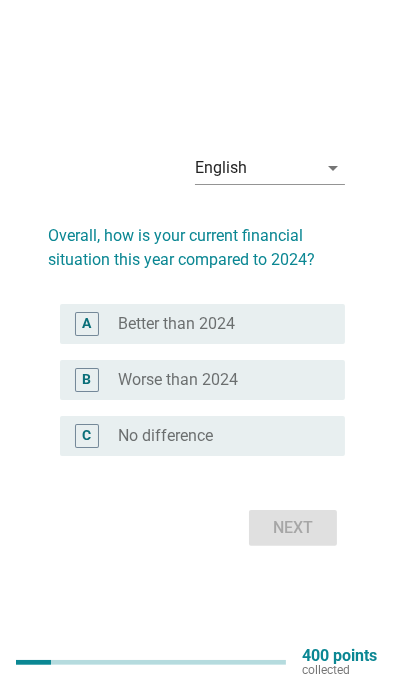 click on "radio_button_unchecked Better than 2024" at bounding box center [215, 324] 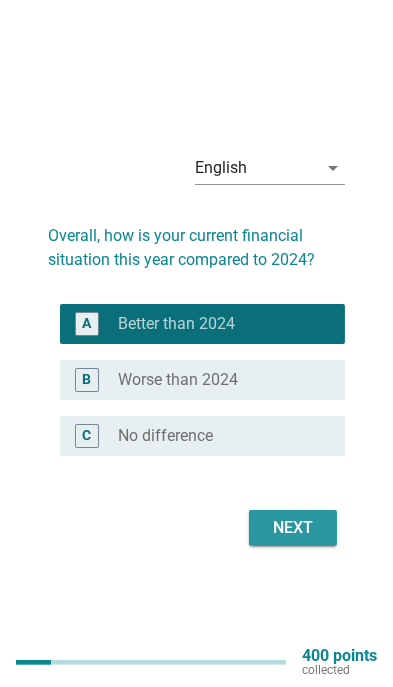 click on "Next" at bounding box center [293, 528] 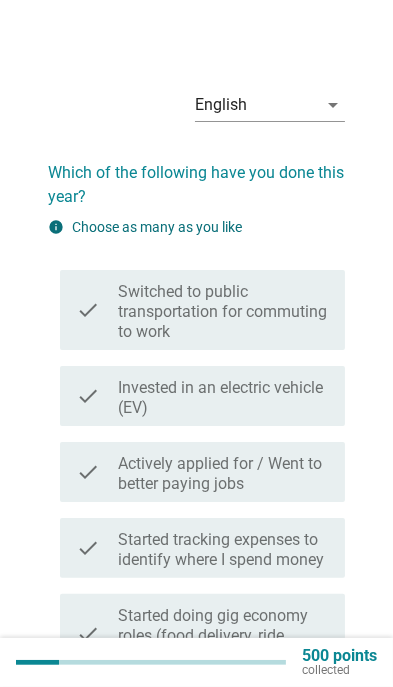 click on "Invested in an electric vehicle (EV)" at bounding box center (223, 398) 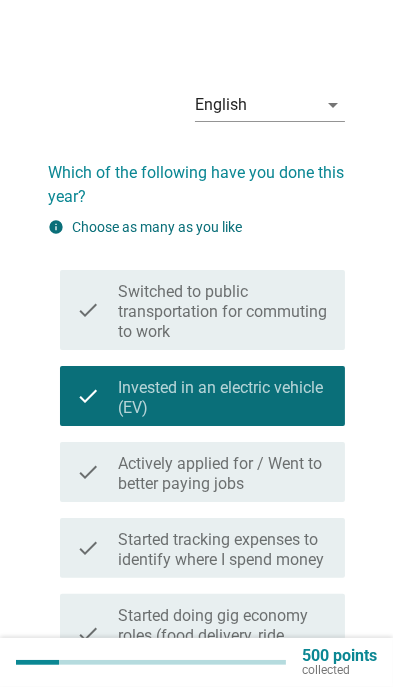 click on "Actively applied for / Went to better paying jobs" at bounding box center (223, 474) 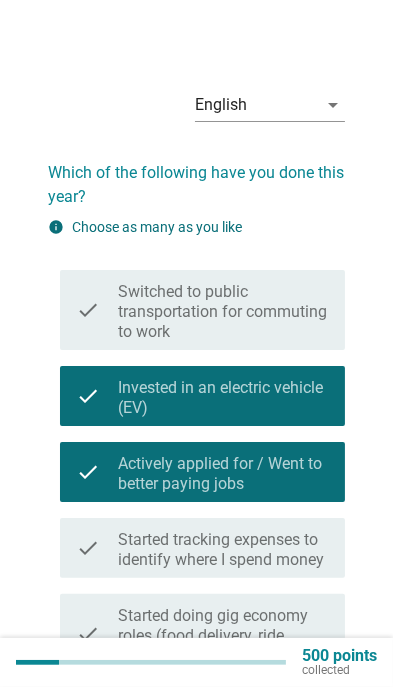 click on "Started tracking expenses to identify where I spend money" at bounding box center [223, 550] 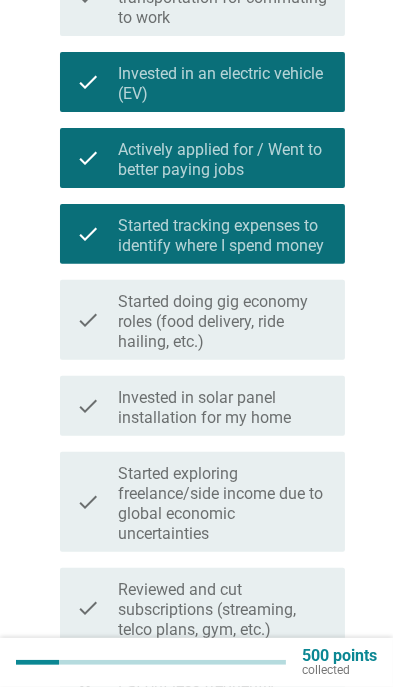 scroll, scrollTop: 320, scrollLeft: 0, axis: vertical 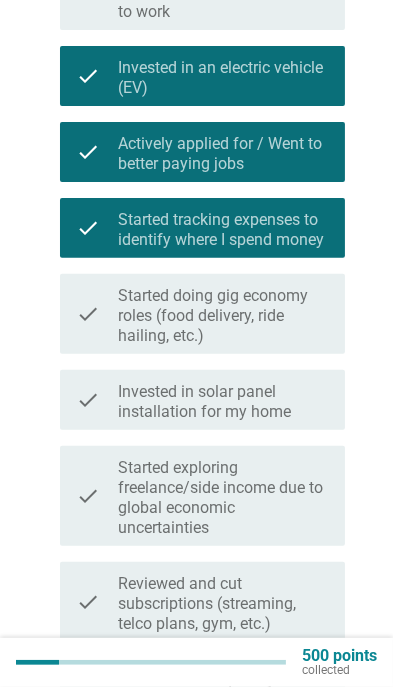 click on "Started doing gig economy roles (food delivery, ride hailing, etc.)" at bounding box center [223, 316] 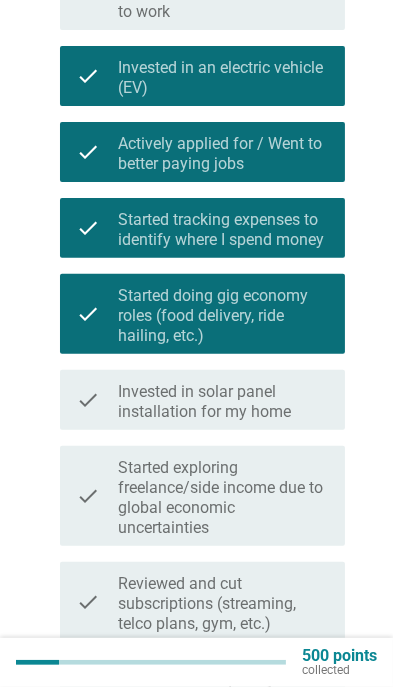 click on "Reviewed and cut subscriptions (streaming, telco plans, gym, etc.)" at bounding box center [223, 604] 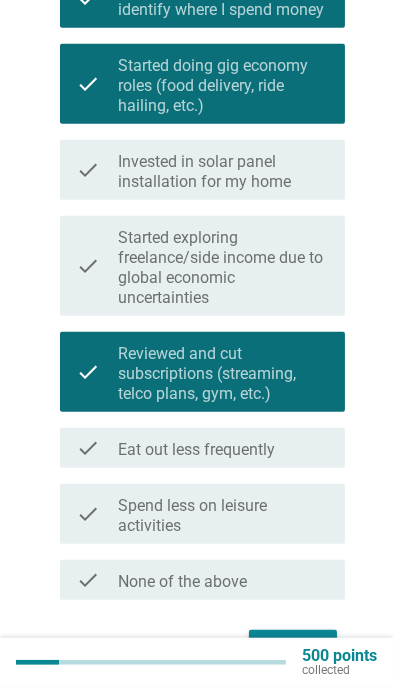 scroll, scrollTop: 558, scrollLeft: 0, axis: vertical 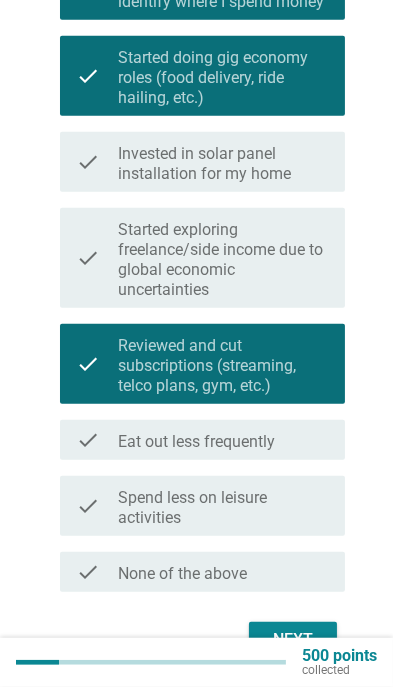 click on "Spend less on leisure activities" at bounding box center (223, 508) 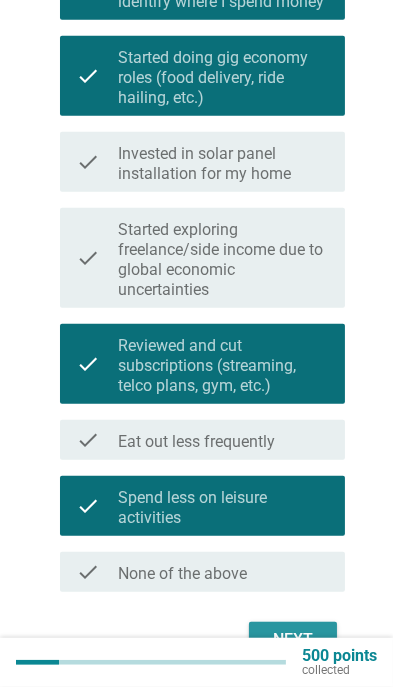 click on "Next" at bounding box center (293, 640) 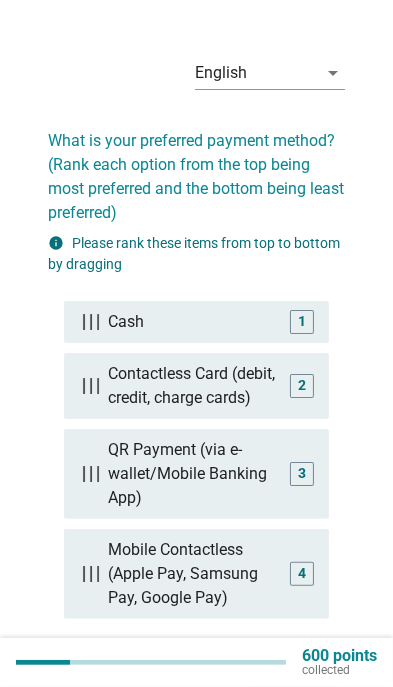 scroll, scrollTop: 40, scrollLeft: 0, axis: vertical 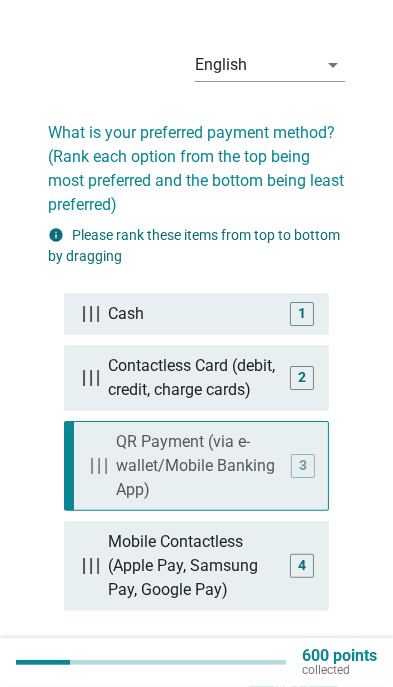 type 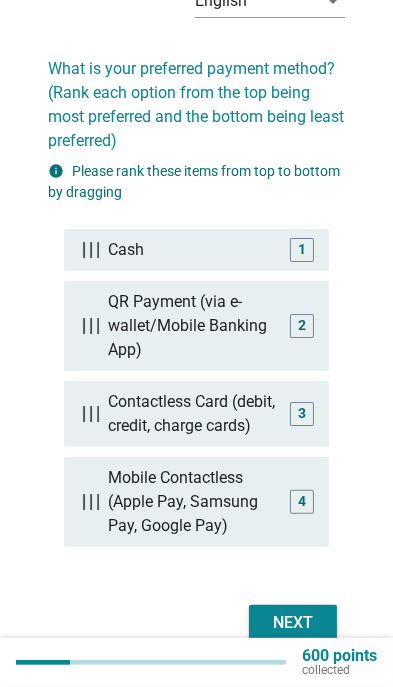 scroll, scrollTop: 132, scrollLeft: 0, axis: vertical 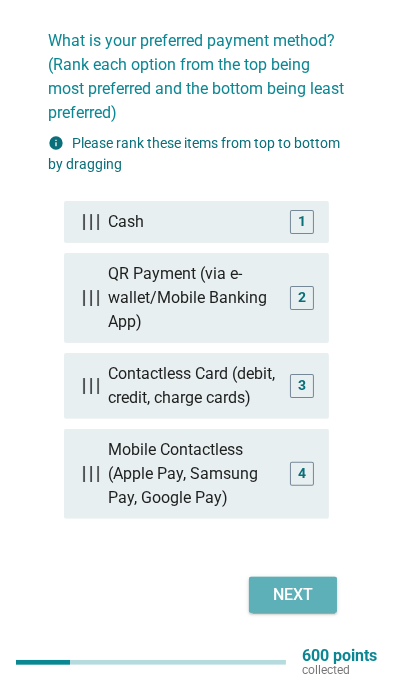 click on "Next" at bounding box center (293, 595) 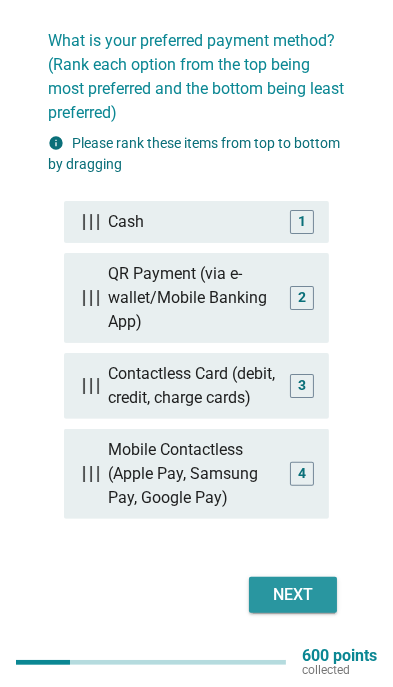 click on "Next" at bounding box center [293, 595] 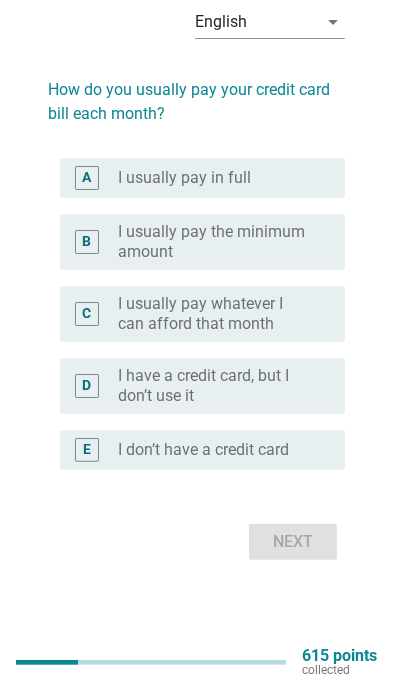 scroll, scrollTop: 0, scrollLeft: 0, axis: both 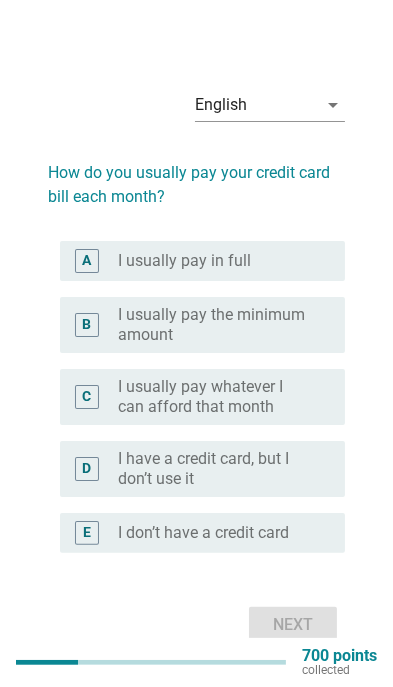 click on "radio_button_unchecked I usually pay whatever I can afford that month" at bounding box center (223, 397) 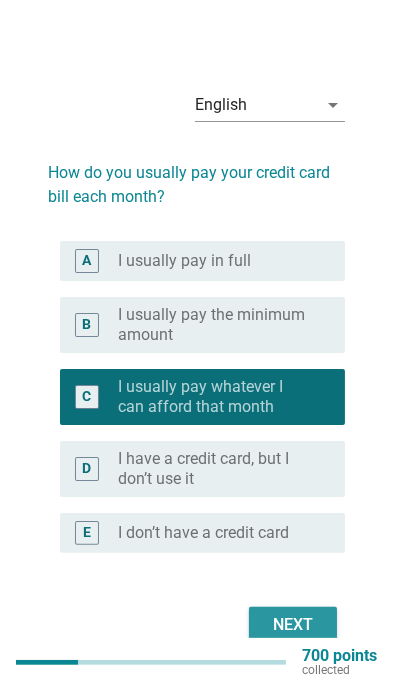 click on "Next" at bounding box center (293, 625) 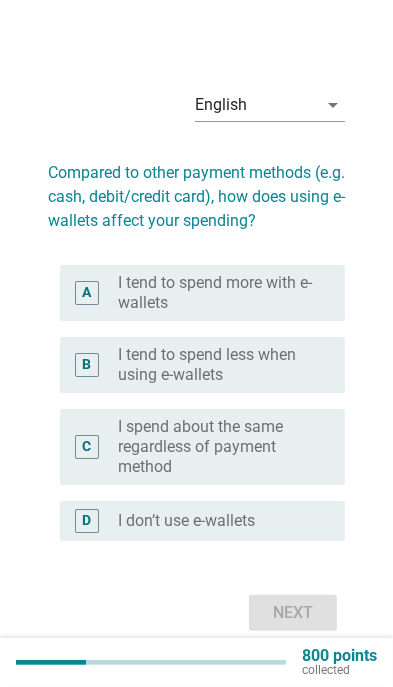 click on "English arrow_drop_down   Compared to other payment methods (e.g. cash, debit/credit card), how does using e-wallets affect your spending?     A     radio_button_unchecked I tend to spend more with e-wallets   B     radio_button_unchecked I tend to spend less when using e-wallets   C     radio_button_unchecked I spend about the same regardless of payment method   D     radio_button_unchecked I don’t use e-wallets     Next" at bounding box center [196, 354] 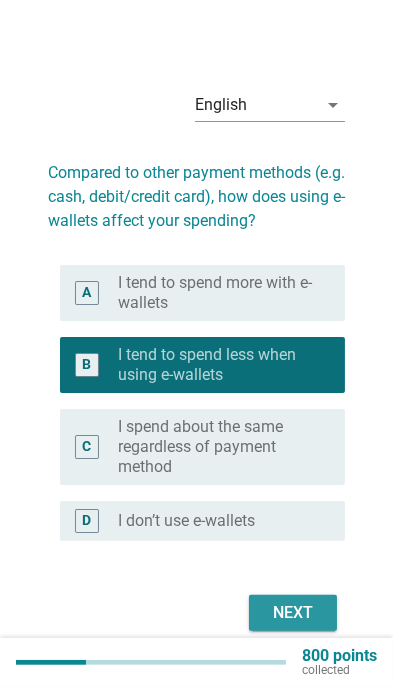 click on "Next" at bounding box center (293, 613) 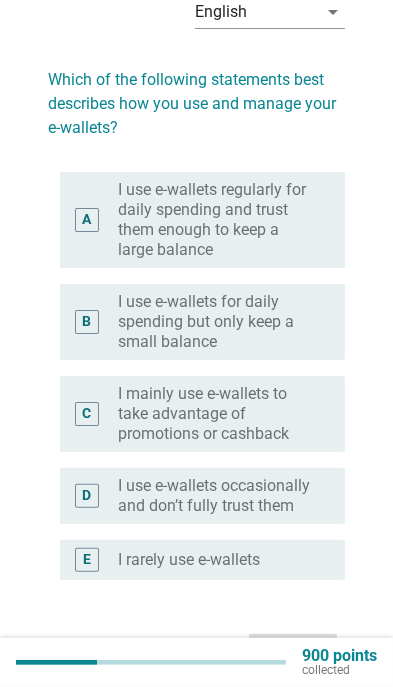 scroll, scrollTop: 97, scrollLeft: 0, axis: vertical 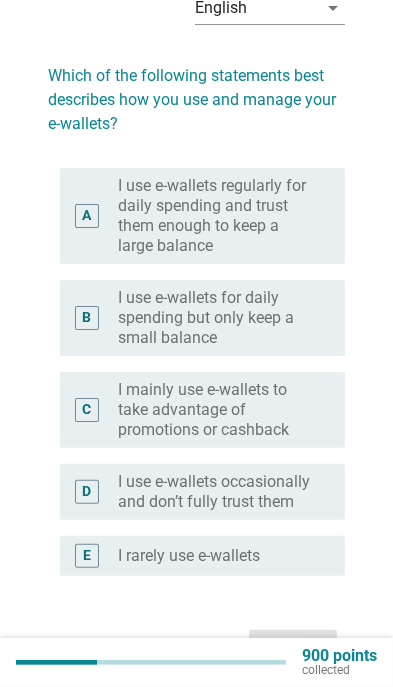 click on "I mainly use e-wallets to take advantage of promotions or cashback" at bounding box center (215, 410) 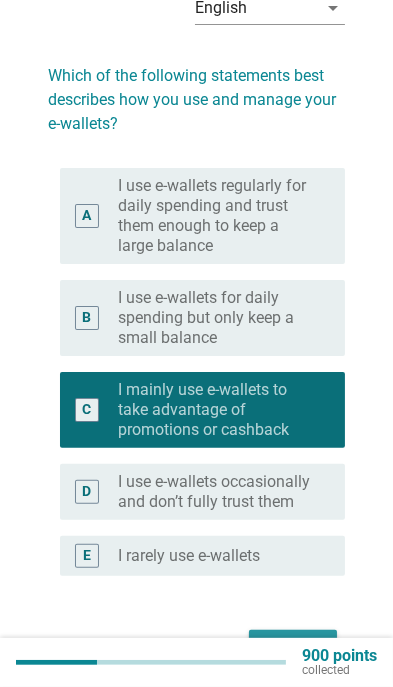 click on "Next" at bounding box center (293, 648) 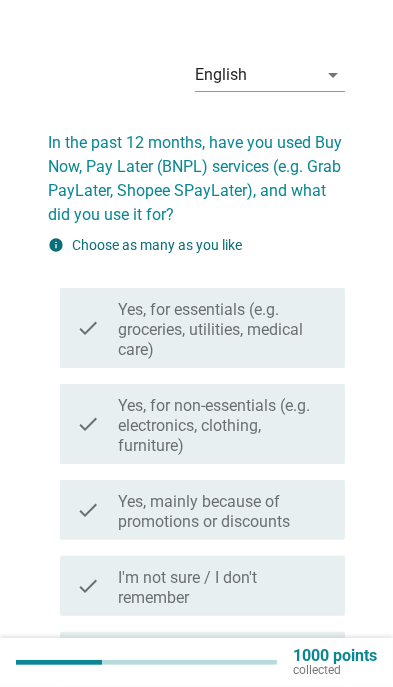 scroll, scrollTop: 36, scrollLeft: 0, axis: vertical 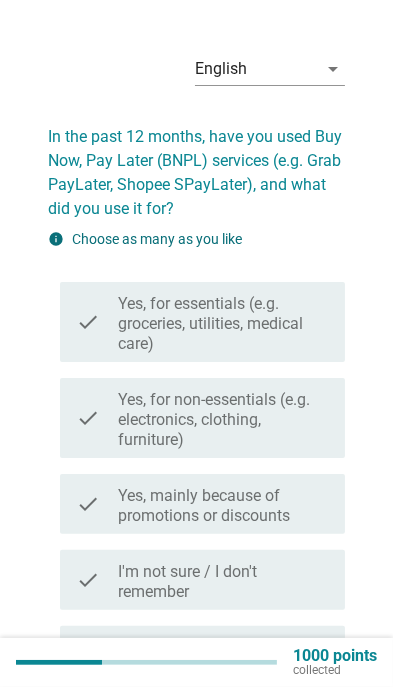 click on "Yes, mainly because of promotions or discounts" at bounding box center (223, 506) 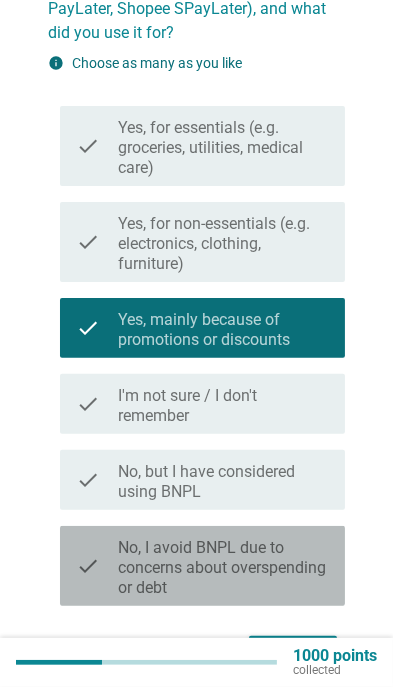 scroll, scrollTop: 271, scrollLeft: 0, axis: vertical 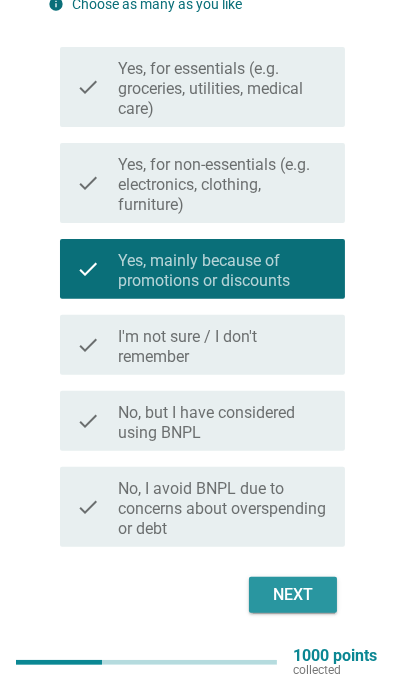 click on "Next" at bounding box center [293, 595] 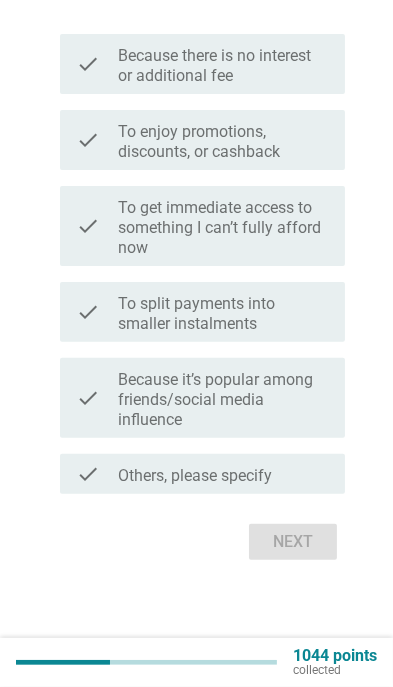 scroll, scrollTop: 0, scrollLeft: 0, axis: both 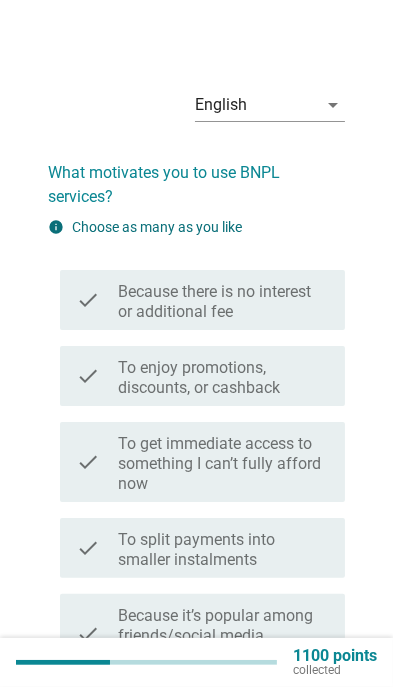 click on "check     check_box_outline_blank To enjoy promotions, discounts, or cashback" at bounding box center [202, 376] 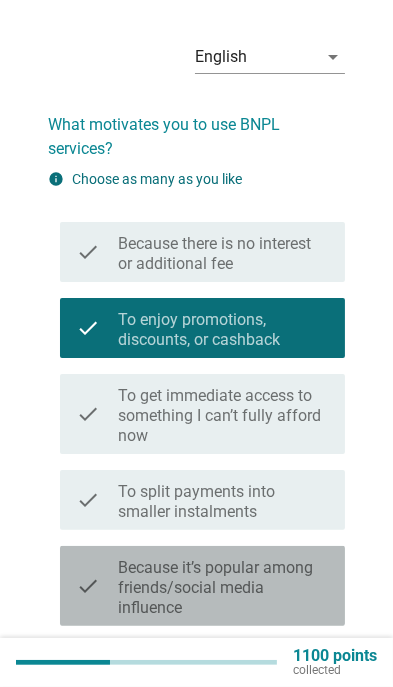 scroll, scrollTop: 70, scrollLeft: 0, axis: vertical 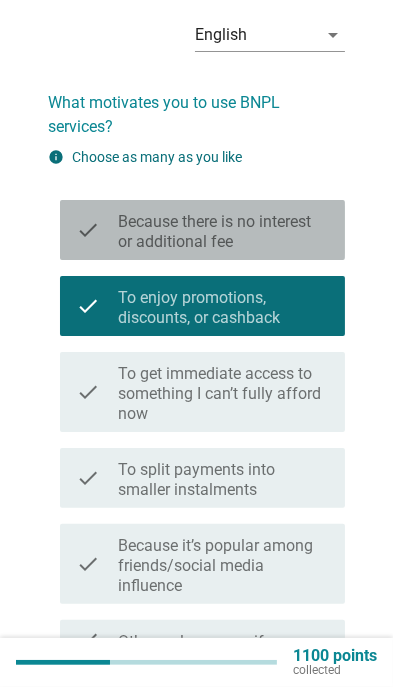 click on "Because there is no interest or additional fee" at bounding box center (223, 232) 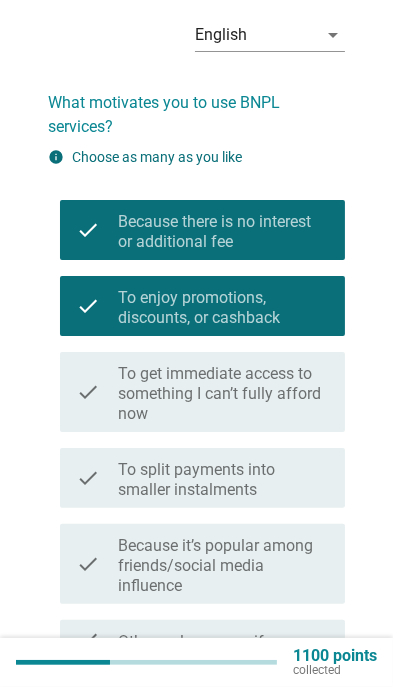 click on "To get immediate access to something I can’t fully afford now" at bounding box center [223, 394] 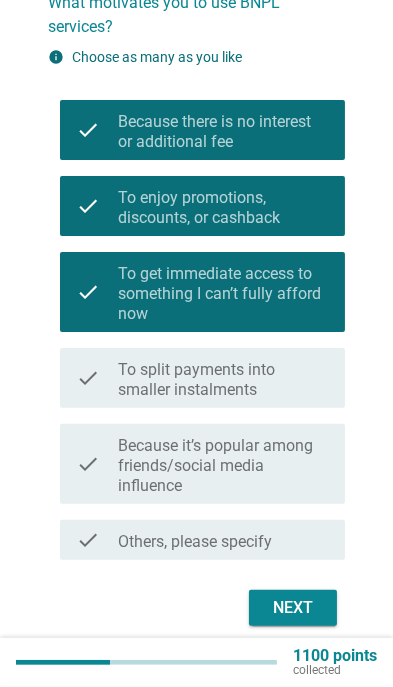 scroll, scrollTop: 173, scrollLeft: 0, axis: vertical 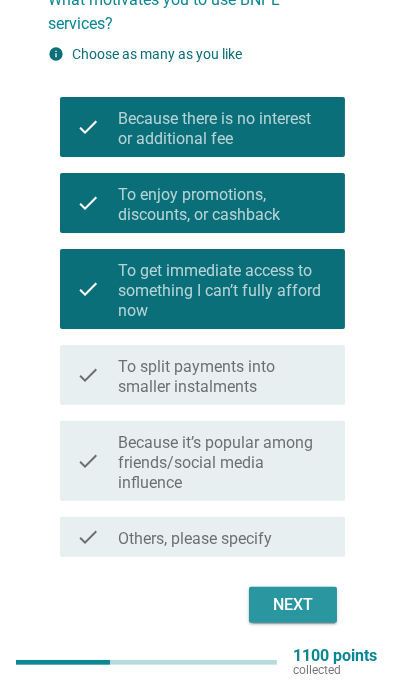 click on "Next" at bounding box center (293, 605) 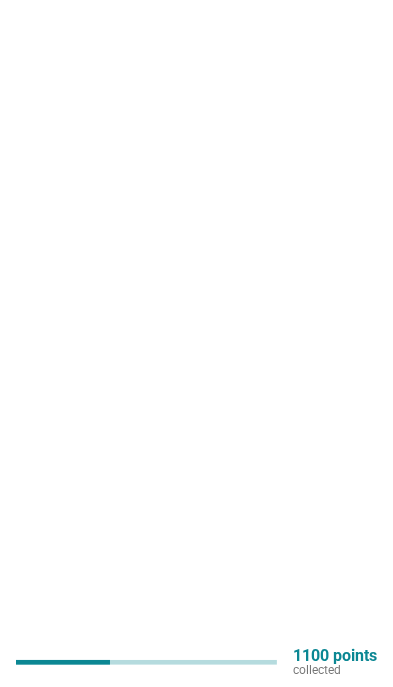 scroll, scrollTop: 0, scrollLeft: 0, axis: both 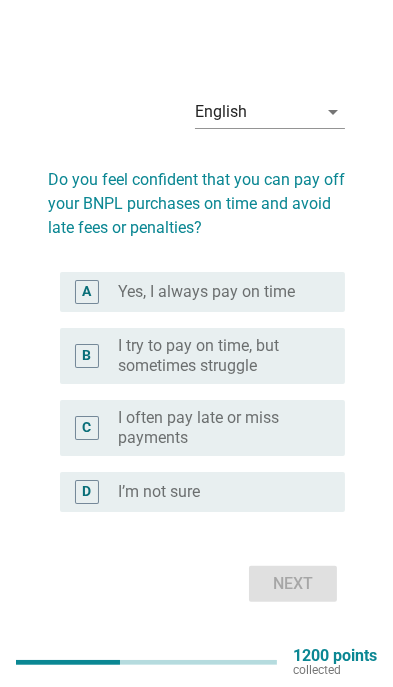 click on "radio_button_unchecked Yes, I always pay on time" at bounding box center [215, 292] 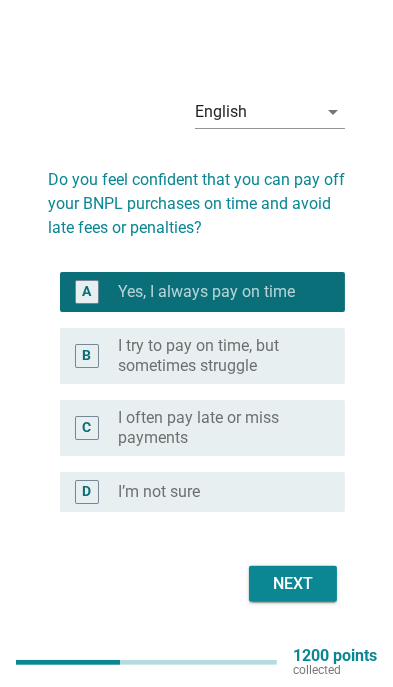 click on "I try to pay on time, but sometimes struggle" at bounding box center [215, 356] 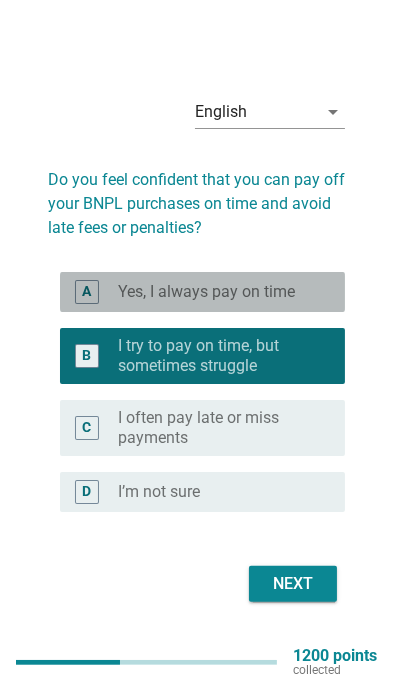 click on "Yes, I always pay on time" at bounding box center (206, 292) 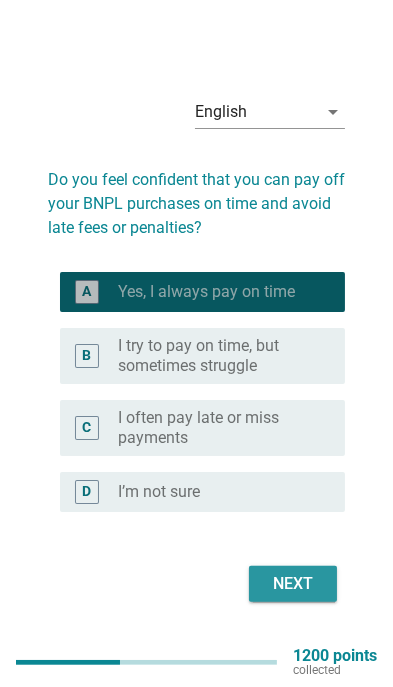 click on "Next" at bounding box center [293, 584] 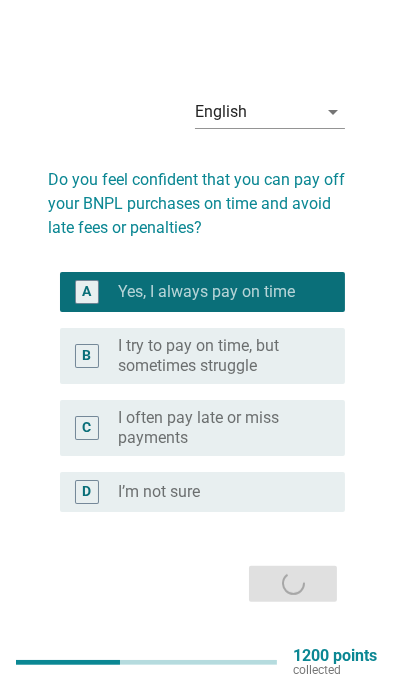 click on "Next" at bounding box center (196, 584) 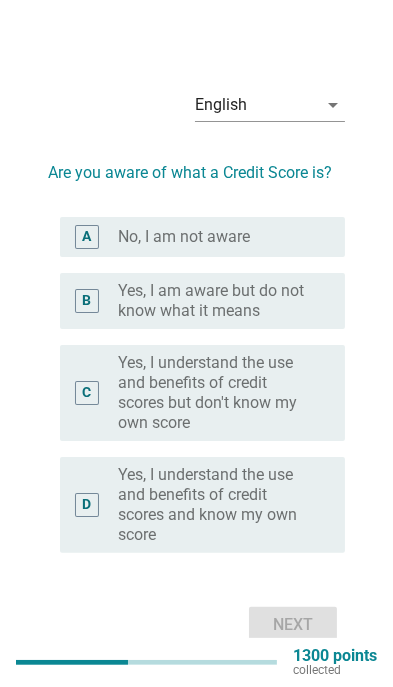 click on "Yes, I am aware but do not know what it means" at bounding box center (215, 301) 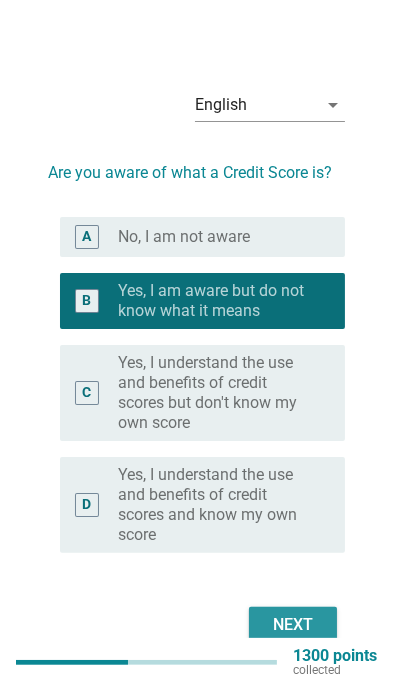click on "Next" at bounding box center (293, 625) 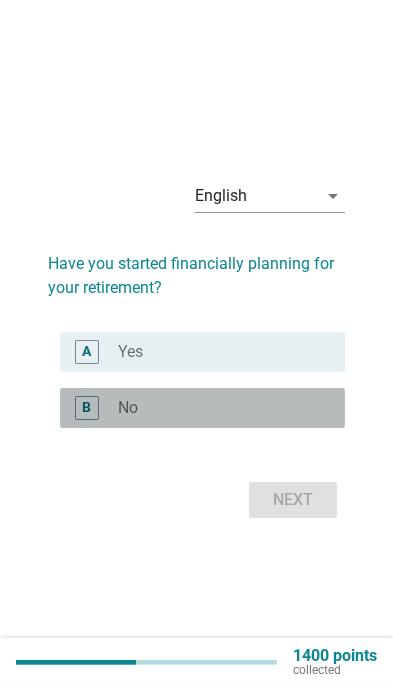 click on "radio_button_unchecked No" at bounding box center (223, 408) 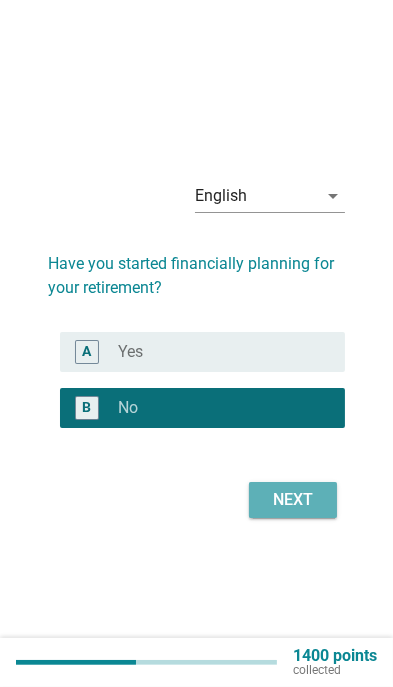 click on "Next" at bounding box center [293, 500] 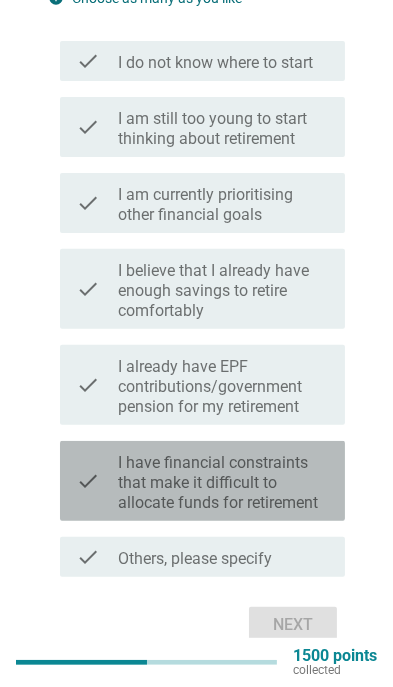 scroll, scrollTop: 287, scrollLeft: 0, axis: vertical 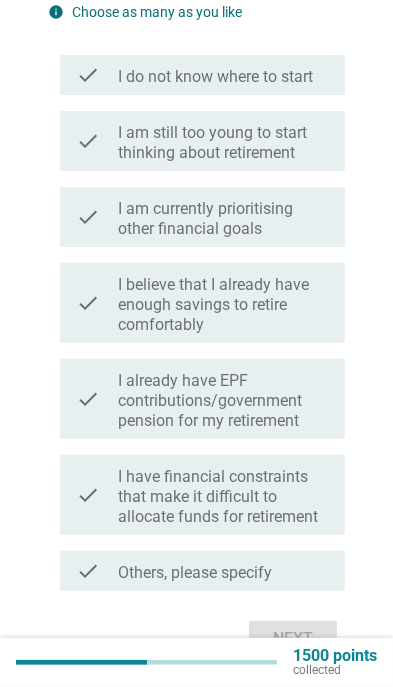 click on "I believe that I already have enough savings to retire comfortably" at bounding box center [223, 305] 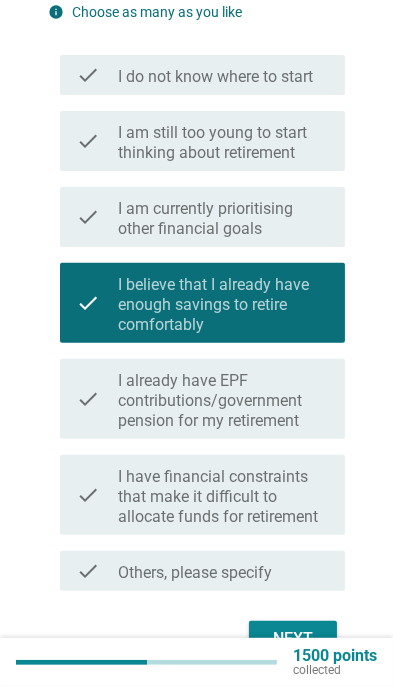 click on "I have financial constraints that make it difficult to allocate funds for retirement" at bounding box center [223, 497] 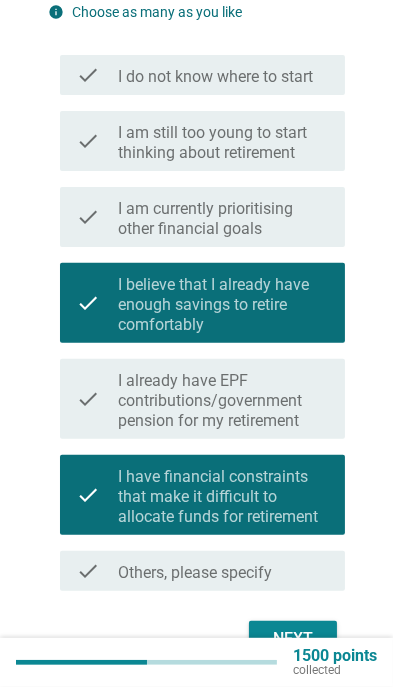 click on "I already have EPF contributions/government pension for my retirement" at bounding box center [223, 401] 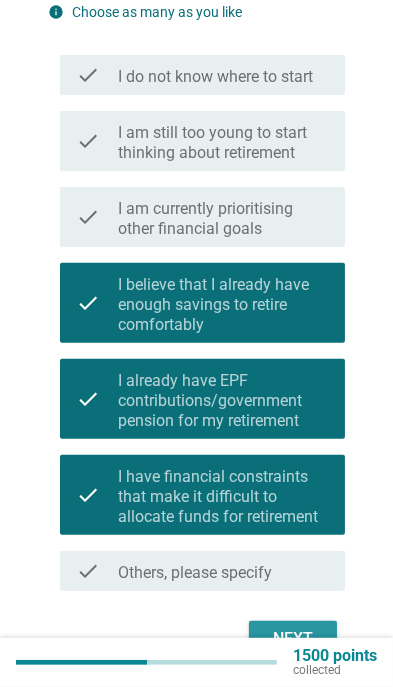 click on "Next" at bounding box center (293, 639) 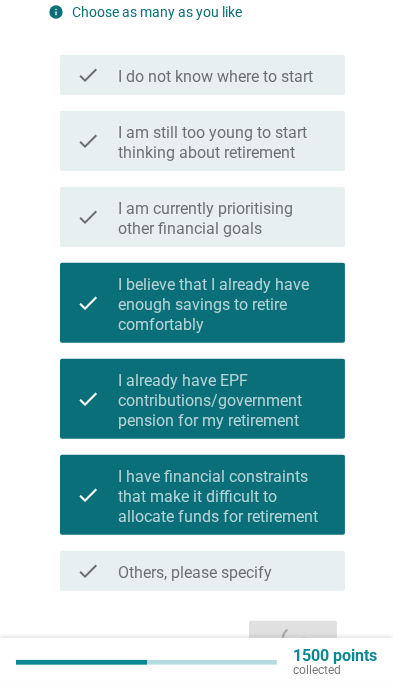 scroll, scrollTop: 0, scrollLeft: 0, axis: both 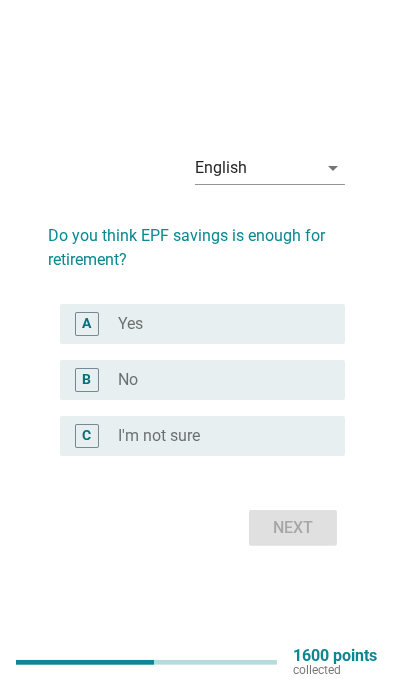 click on "radio_button_unchecked No" at bounding box center (215, 380) 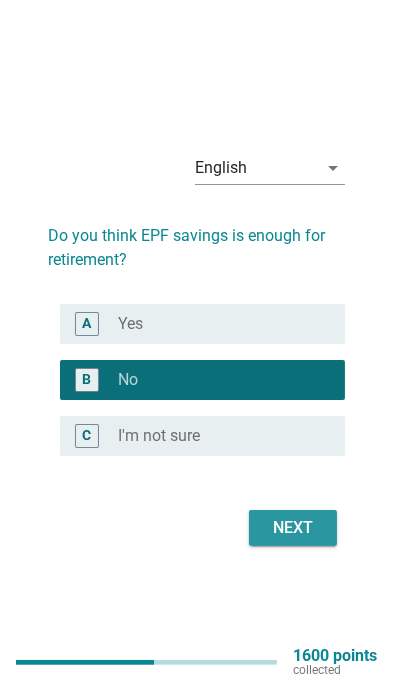 click on "Next" at bounding box center (293, 528) 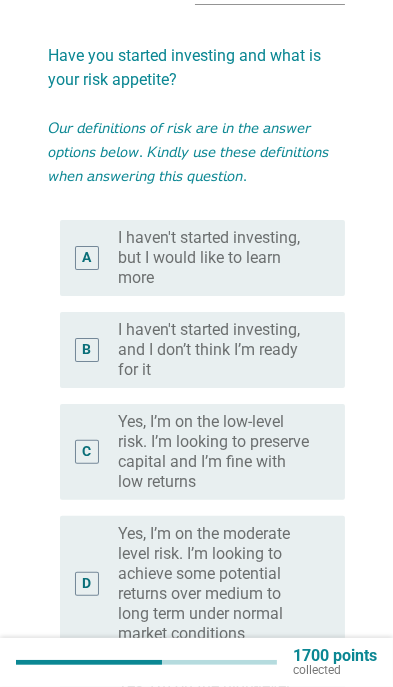 scroll, scrollTop: 120, scrollLeft: 0, axis: vertical 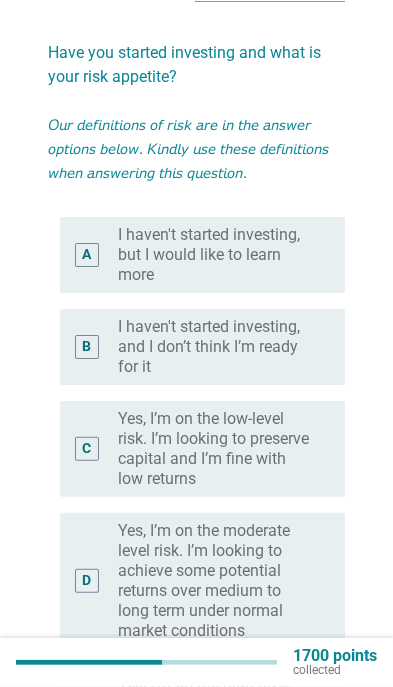 click on "Yes, I’m on the low-level risk. I’m looking to preserve capital and I’m fine with low returns" at bounding box center [215, 449] 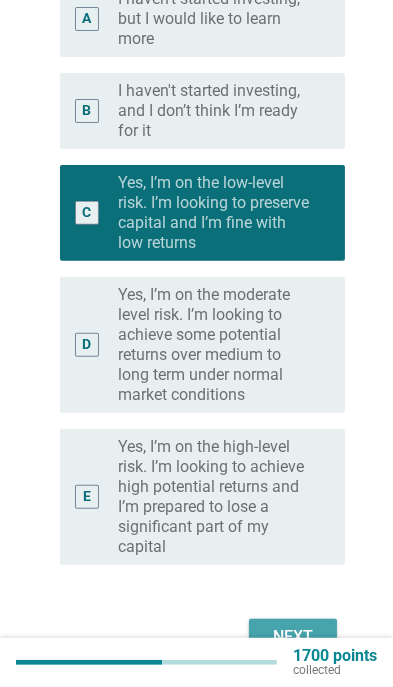 scroll, scrollTop: 394, scrollLeft: 0, axis: vertical 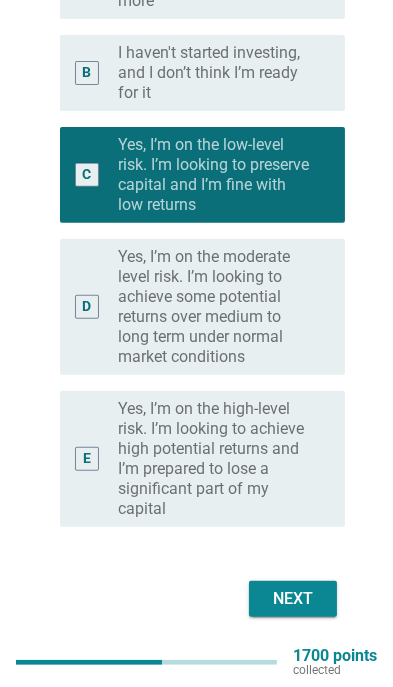 click on "English arrow_drop_down   Have you started investing and what is your risk appetite?
𝘖𝘶𝘳 𝘥𝘦𝘧𝘪𝘯𝘪𝘵𝘪𝘰𝘯𝘴 𝘰𝘧 𝘳𝘪𝘴𝘬 𝘢𝘳𝘦 𝘪𝘯 𝘵𝘩𝘦 𝘢𝘯𝘴𝘸𝘦𝘳 𝘰𝘱𝘵𝘪𝘰𝘯𝘴 𝘣𝘦𝘭𝘰𝘸. 𝘒𝘪𝘯𝘥𝘭𝘺 𝘶𝘴𝘦 𝘵𝘩𝘦𝘴𝘦 𝘥𝘦𝘧𝘪𝘯𝘪𝘵𝘪𝘰𝘯𝘴 𝘸𝘩𝘦𝘯 𝘢𝘯𝘴𝘸𝘦𝘳𝘪𝘯𝘨 𝘵𝘩𝘪𝘴 𝘲𝘶𝘦𝘴𝘵𝘪𝘰𝘯.     A     radio_button_unchecked I haven't started investing, but I would like to learn more   B     radio_button_unchecked I haven't started investing, and I don’t think I’m ready for it   C     radio_button_checked Yes, I’m on the low-level risk. I’m looking to preserve capital and I’m fine with low returns   D     radio_button_unchecked Yes, I’m on the moderate level risk. I’m looking to achieve some potential returns over medium to long term under normal market conditions   E     radio_button_unchecked" at bounding box center [196, 151] 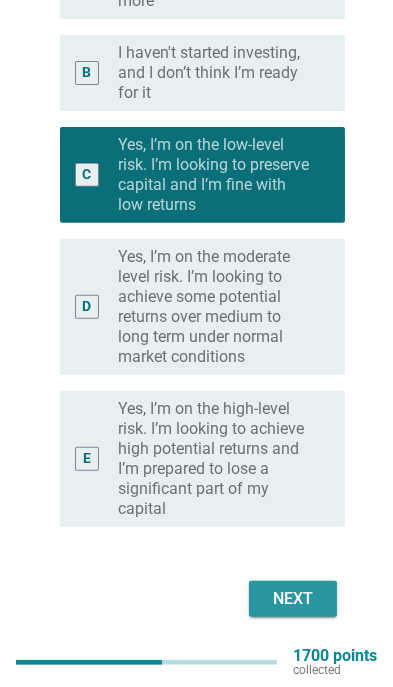 click on "Next" at bounding box center (293, 599) 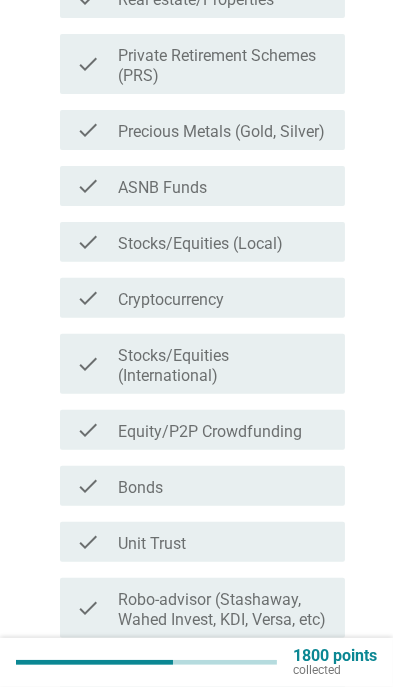 scroll, scrollTop: 277, scrollLeft: 0, axis: vertical 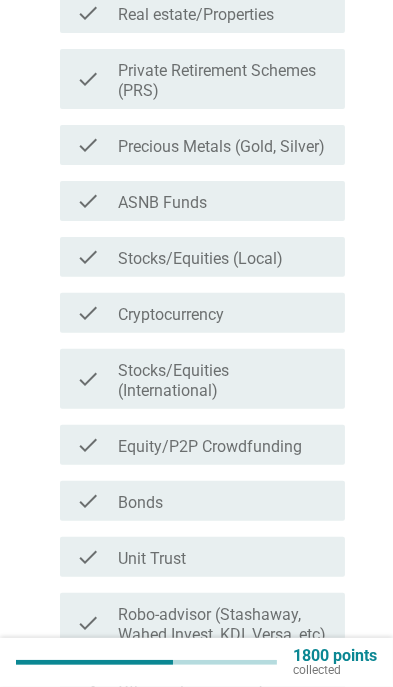 click on "check_box_outline_blank ASNB Funds" at bounding box center [223, 201] 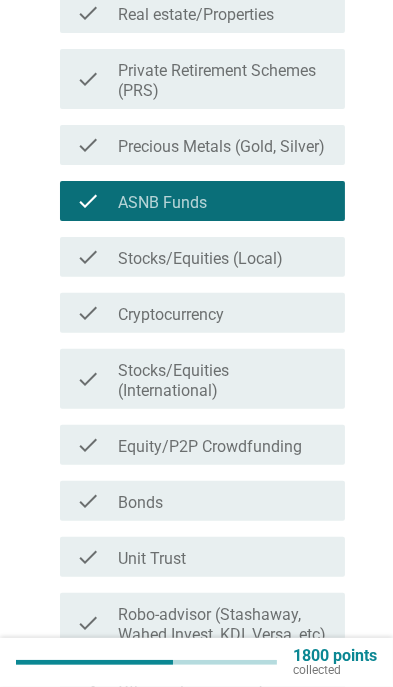 click on "Stocks/Equities (Local)" at bounding box center (200, 259) 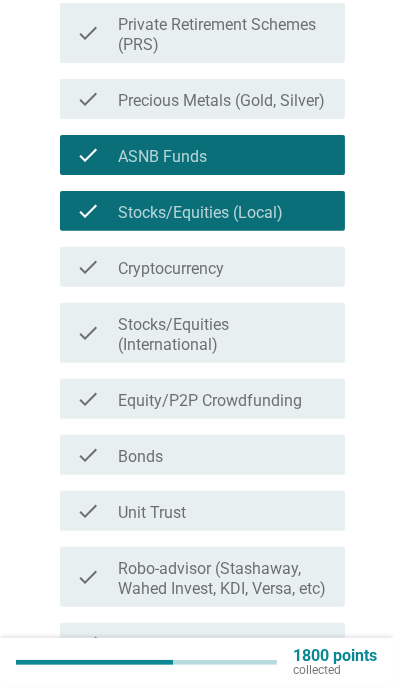 scroll, scrollTop: 324, scrollLeft: 0, axis: vertical 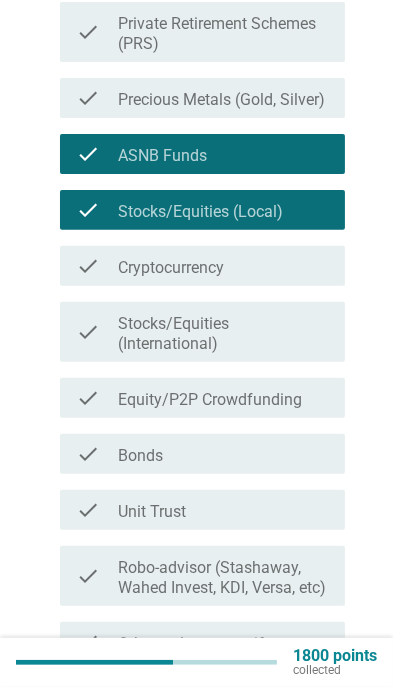 click on "check_box_outline_blank Unit Trust" at bounding box center [223, 510] 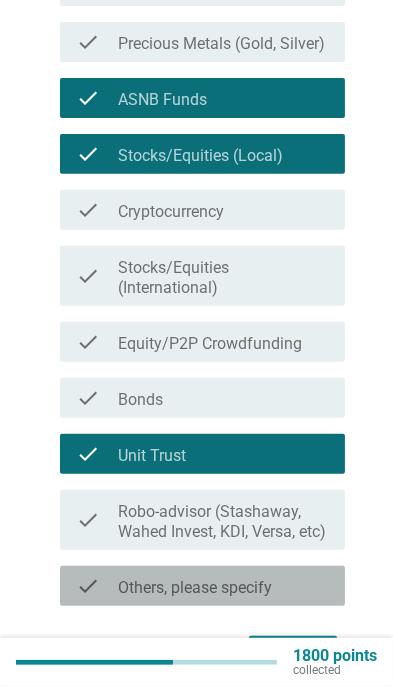 scroll, scrollTop: 439, scrollLeft: 0, axis: vertical 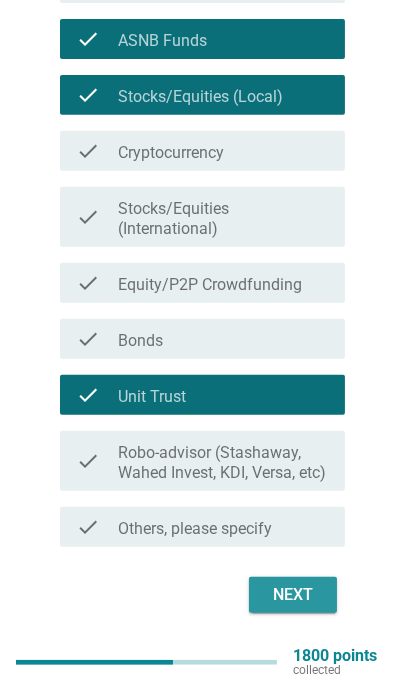 click on "Next" at bounding box center [293, 595] 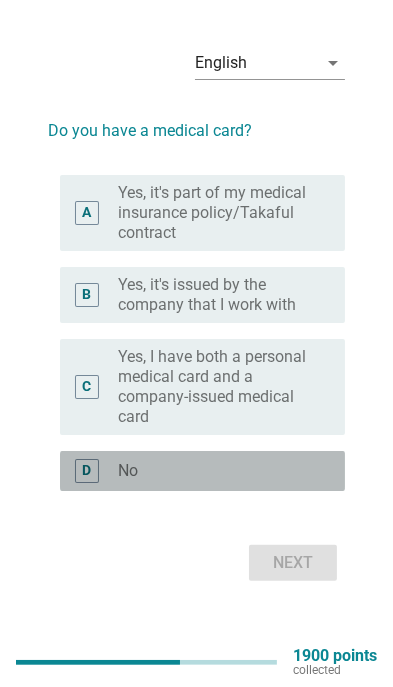 scroll, scrollTop: 48, scrollLeft: 0, axis: vertical 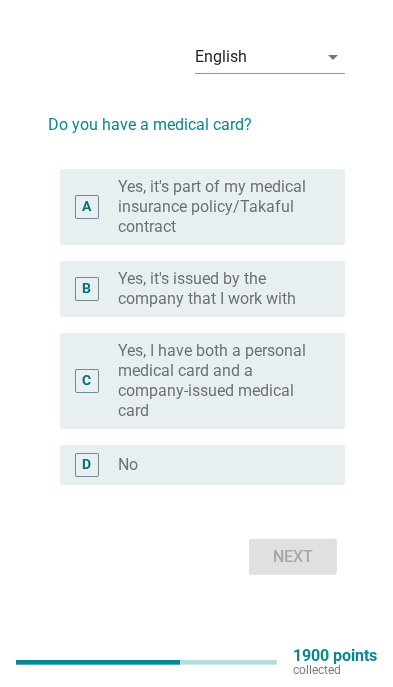 click on "English arrow_drop_down   Do you have a medical card?     A     radio_button_unchecked Yes, it's part of my medical insurance policy/Takaful contract   B     radio_button_unchecked Yes, it's issued by the company that I work with   C     radio_button_unchecked Yes, I have both a personal medical card and a company-issued medical card   D     radio_button_unchecked No     Next" at bounding box center (196, 302) 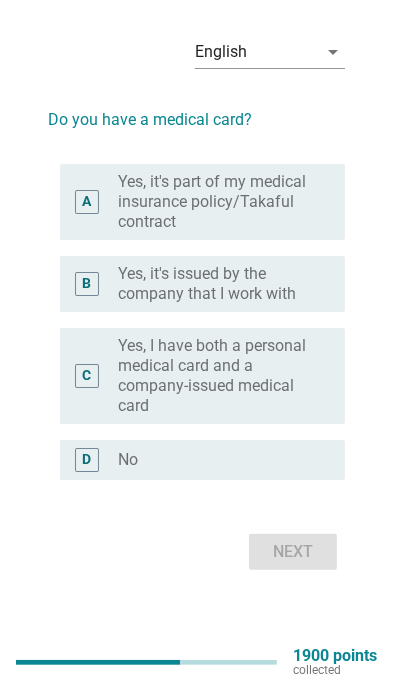 scroll, scrollTop: 69, scrollLeft: 0, axis: vertical 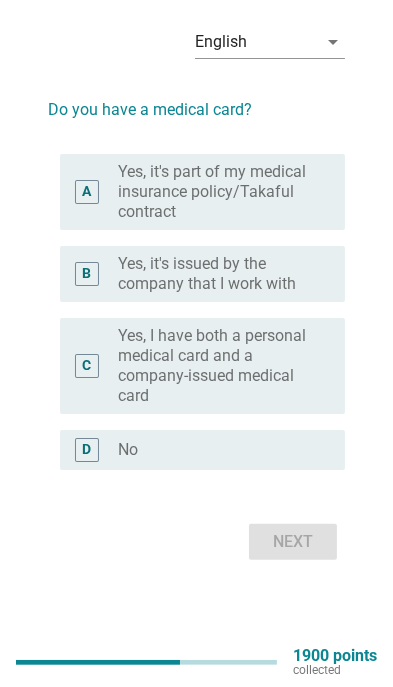 click on "English arrow_drop_down   Do you have a medical card?     A     radio_button_unchecked Yes, it's part of my medical insurance policy/Takaful contract   B     radio_button_unchecked Yes, it's issued by the company that I work with   C     radio_button_unchecked Yes, I have both a personal medical card and a company-issued medical card   D     radio_button_unchecked No     Next" at bounding box center (196, 288) 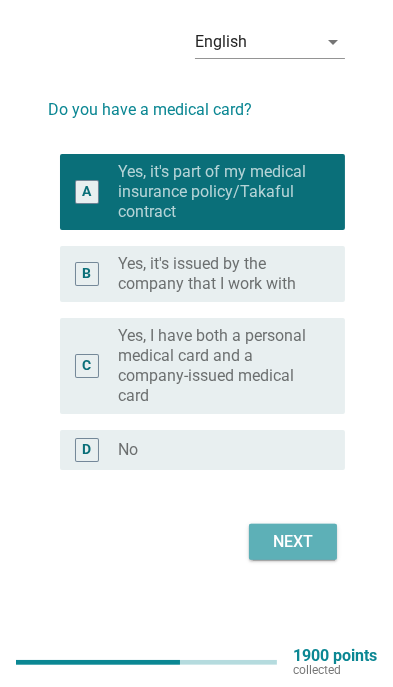 click on "Next" at bounding box center [293, 542] 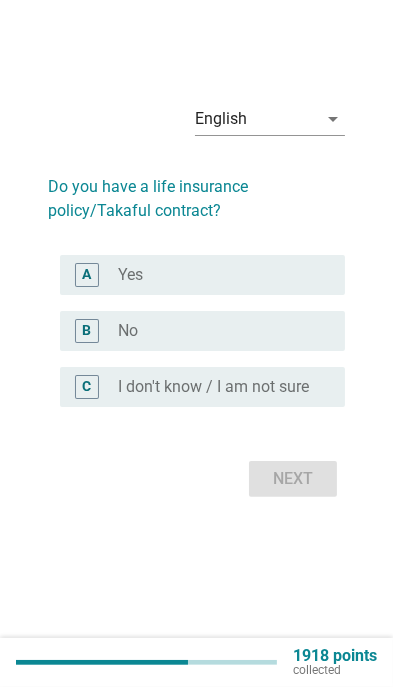 scroll, scrollTop: 0, scrollLeft: 0, axis: both 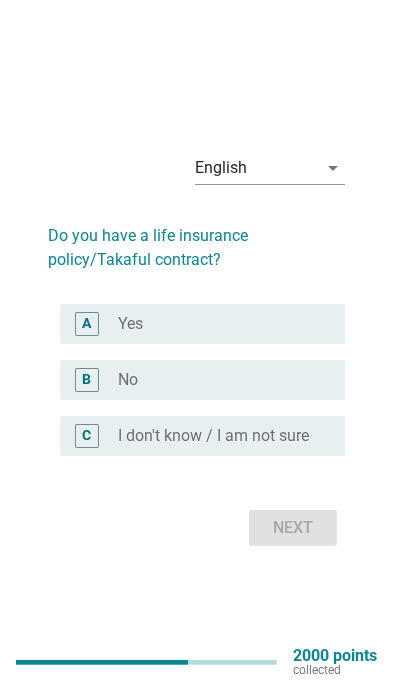 click on "radio_button_unchecked Yes" at bounding box center [223, 324] 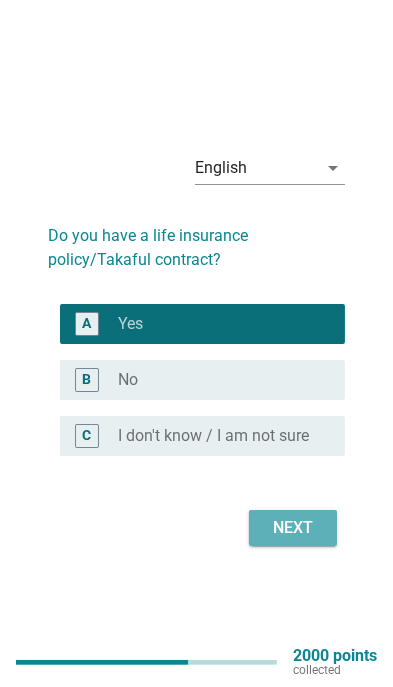 click on "Next" at bounding box center (293, 528) 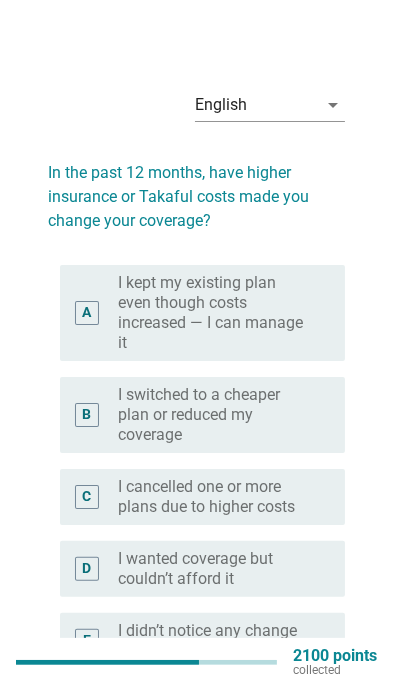 click on "English arrow_drop_down   In the past 12 months, have higher insurance or Takaful costs made you change your coverage?     A     radio_button_unchecked I kept my existing plan even though costs increased — I can manage it   B     radio_button_unchecked I switched to a cheaper plan or reduced my coverage   C     radio_button_unchecked I cancelled one or more plans due to higher costs   D     radio_button_unchecked I wanted coverage but couldn’t afford it   E     radio_button_unchecked I didn’t notice any change in cost     Next" at bounding box center (196, 418) 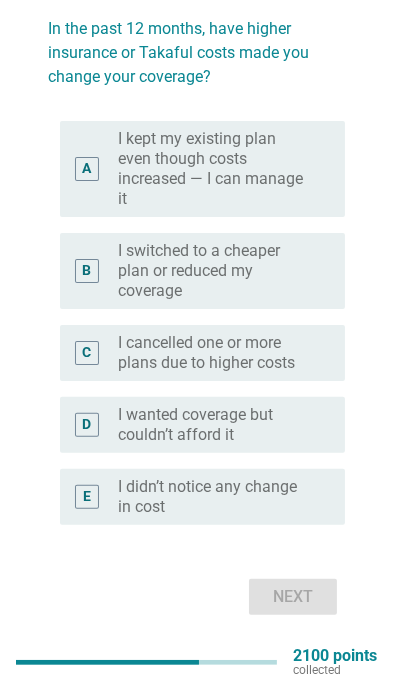 scroll, scrollTop: 146, scrollLeft: 0, axis: vertical 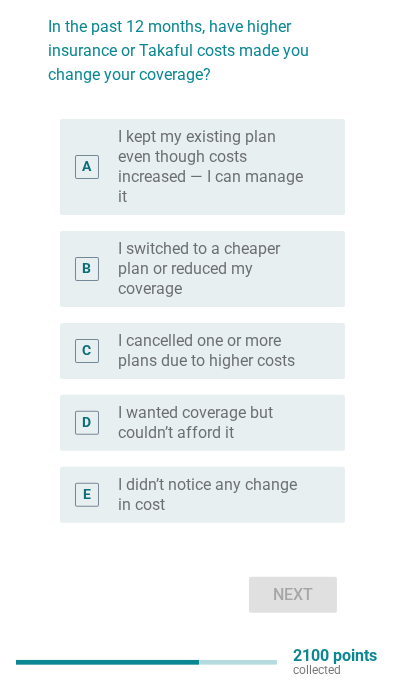 click on "I kept my existing plan even though costs increased — I can manage it" at bounding box center (215, 167) 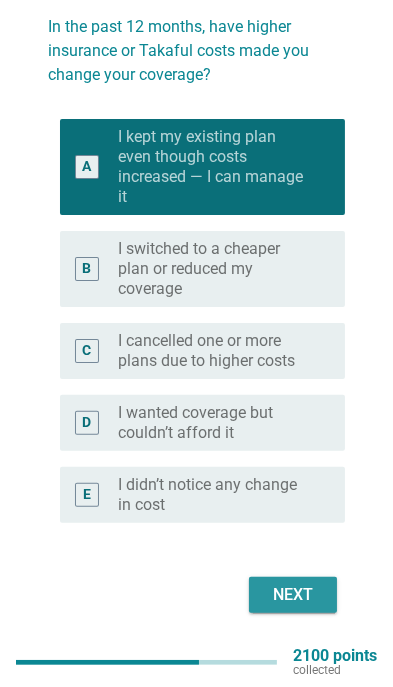 click on "Next" at bounding box center [293, 595] 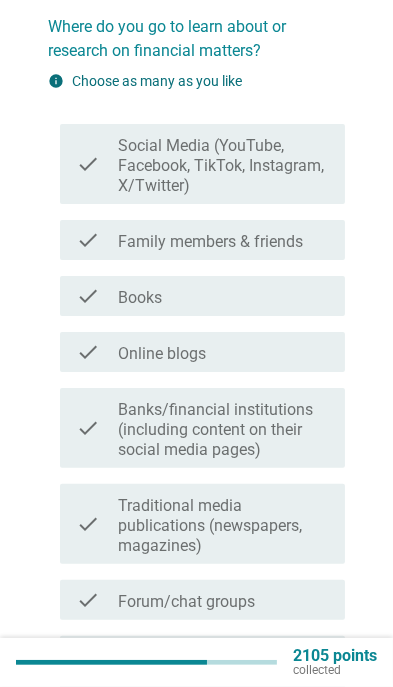 scroll, scrollTop: 0, scrollLeft: 0, axis: both 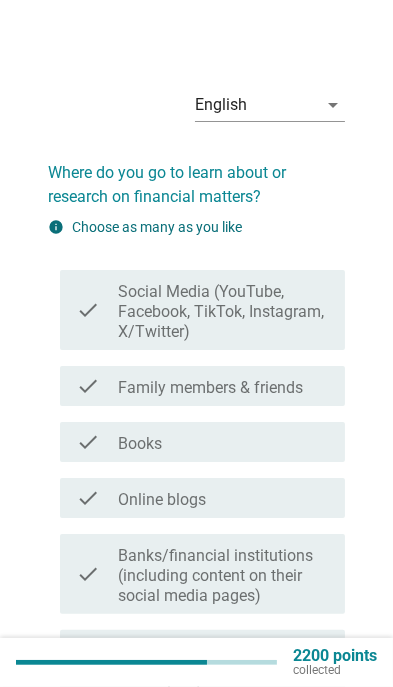 click on "Social Media (YouTube, Facebook, TikTok, Instagram, X/Twitter)" at bounding box center [223, 312] 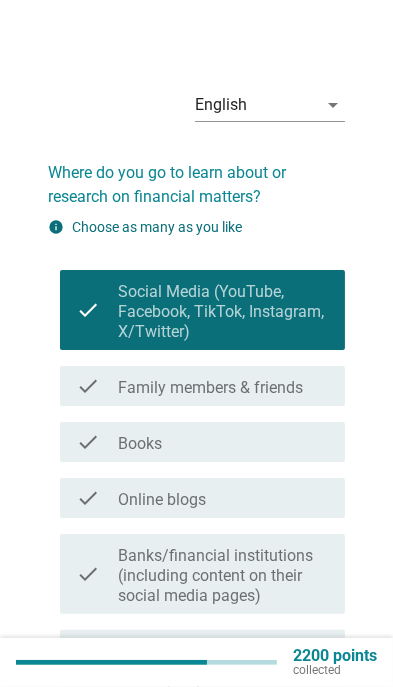 click on "Family members & friends" at bounding box center (210, 388) 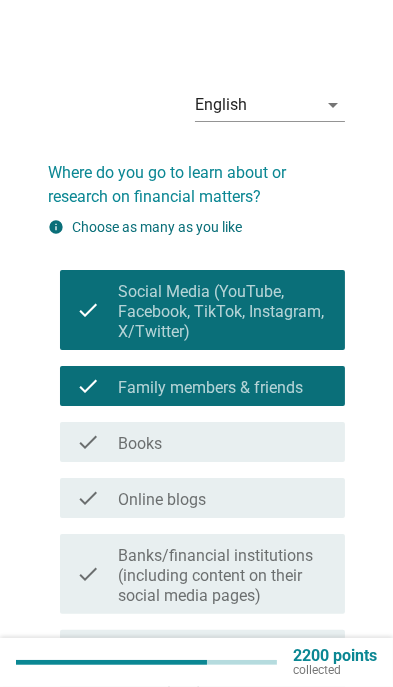 click on "check_box_outline_blank Online blogs" at bounding box center [223, 498] 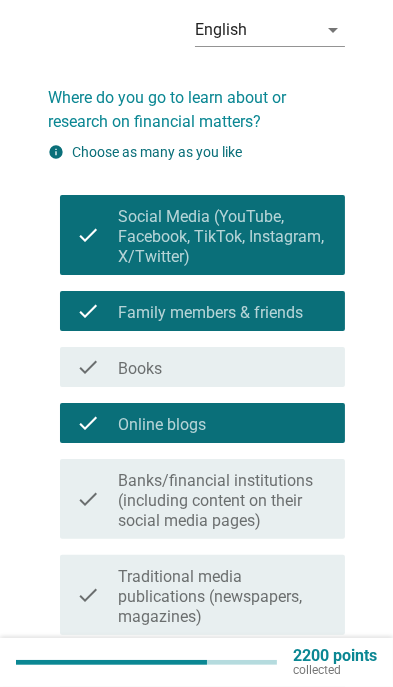 scroll, scrollTop: 78, scrollLeft: 0, axis: vertical 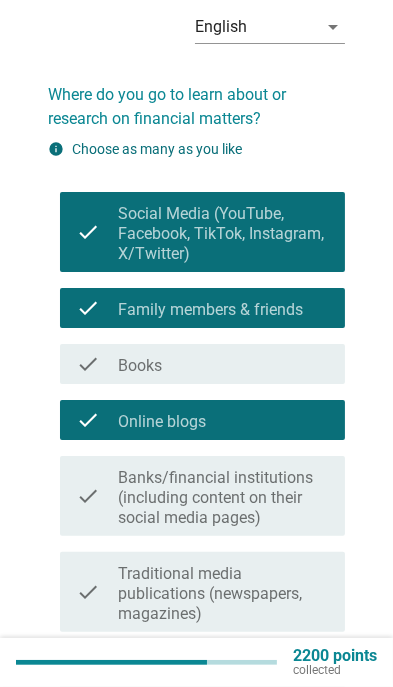 click on "Banks/financial institutions (including content on their social media pages)" at bounding box center [223, 498] 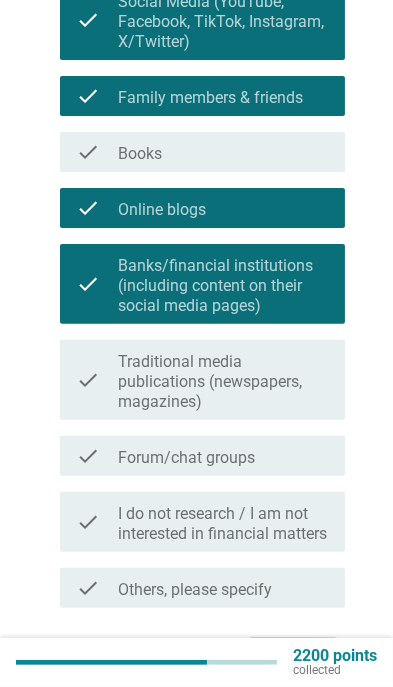 scroll, scrollTop: 297, scrollLeft: 0, axis: vertical 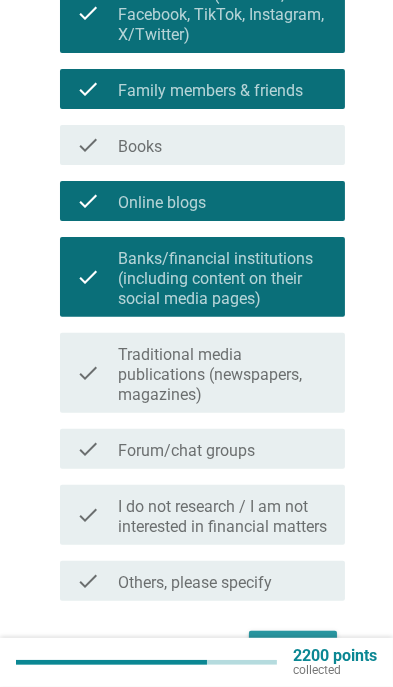click on "Next" at bounding box center [293, 649] 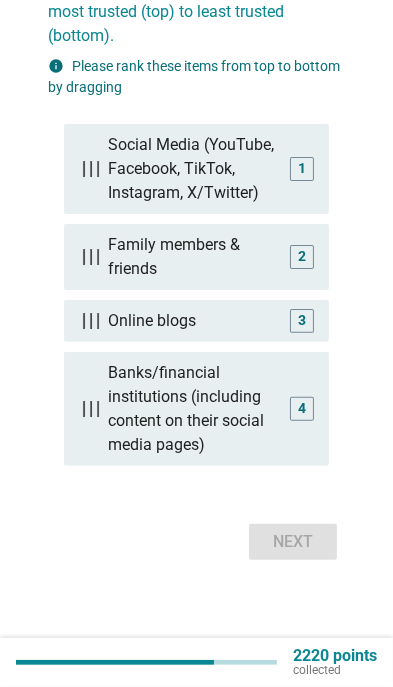 scroll, scrollTop: 0, scrollLeft: 0, axis: both 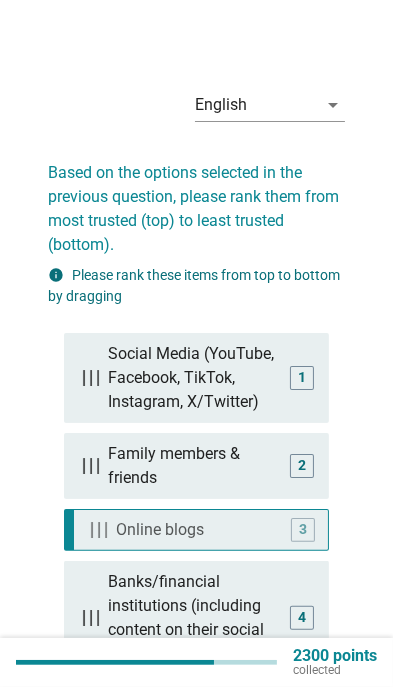 type 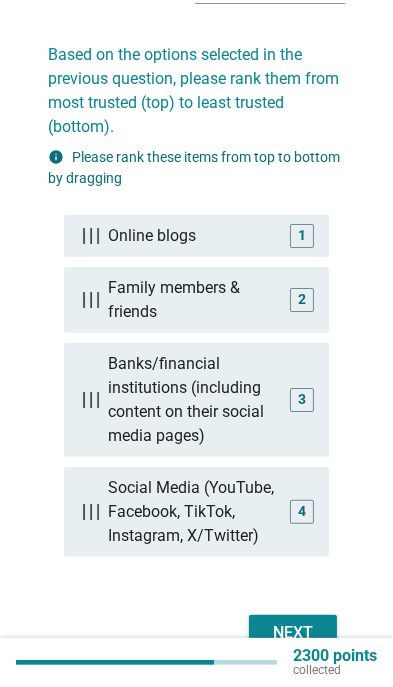 scroll, scrollTop: 118, scrollLeft: 0, axis: vertical 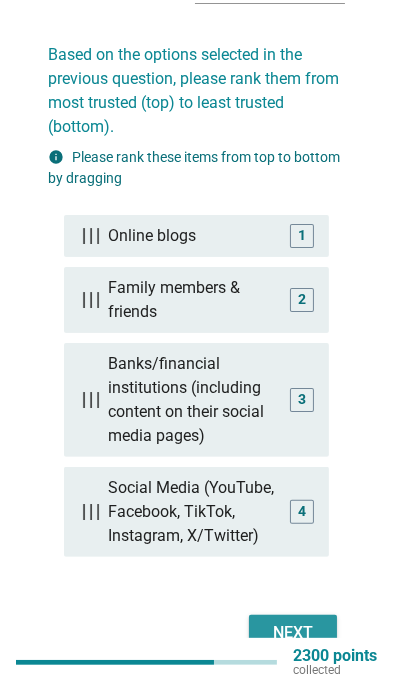 click on "Next" at bounding box center [293, 633] 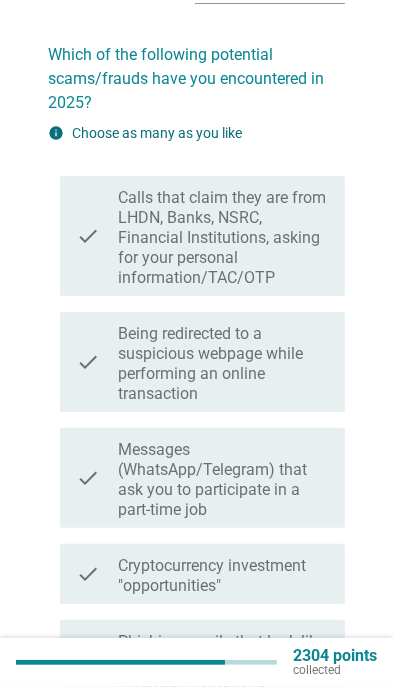 scroll, scrollTop: 0, scrollLeft: 0, axis: both 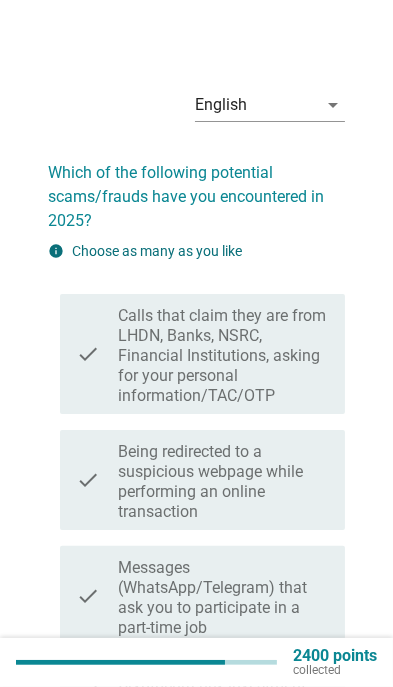 click on "Calls that claim they are from LHDN, Banks, NSRC, Financial Institutions, asking for your personal information/TAC/OTP" at bounding box center [223, 356] 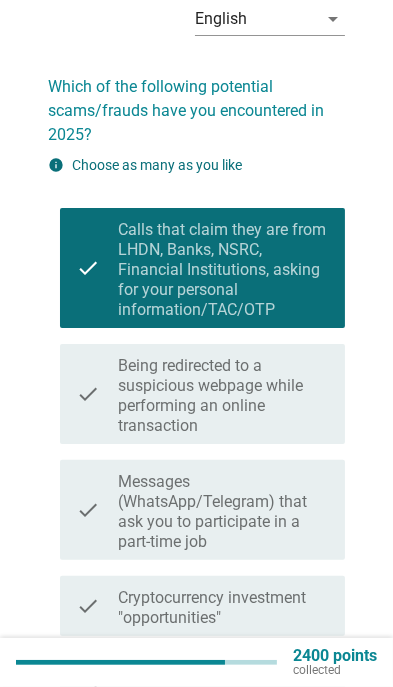 scroll, scrollTop: 93, scrollLeft: 0, axis: vertical 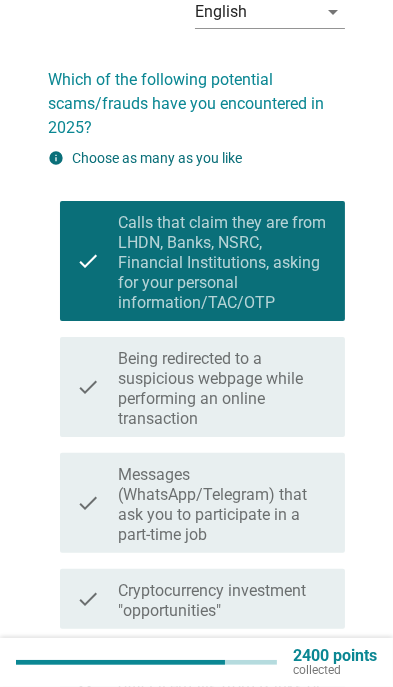 click on "Messages (WhatsApp/Telegram) that ask you to participate in a part-time job" at bounding box center [223, 505] 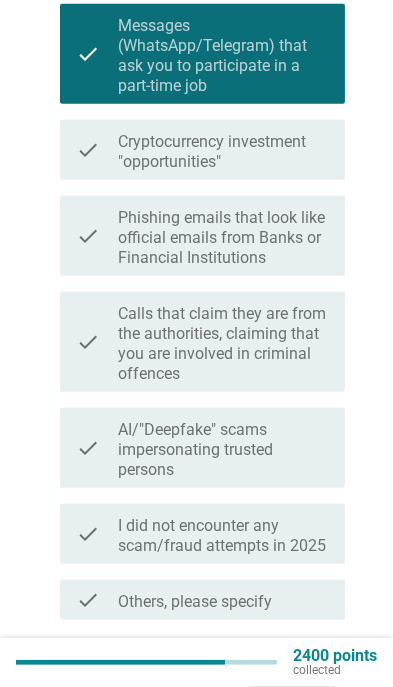 scroll, scrollTop: 543, scrollLeft: 0, axis: vertical 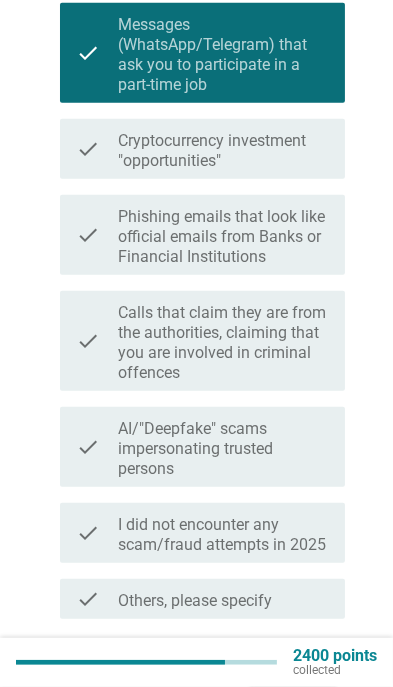 click on "AI/"Deepfake" scams impersonating trusted persons" at bounding box center (223, 449) 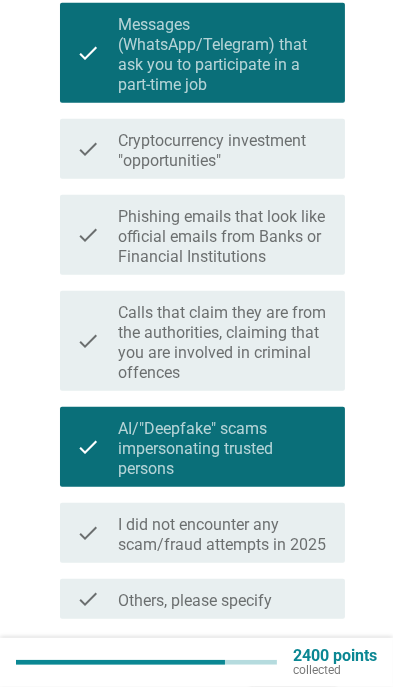 click on "Next" at bounding box center [293, 667] 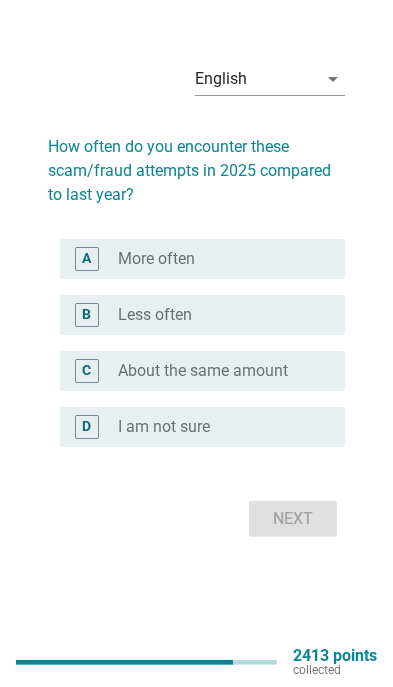 scroll, scrollTop: 0, scrollLeft: 0, axis: both 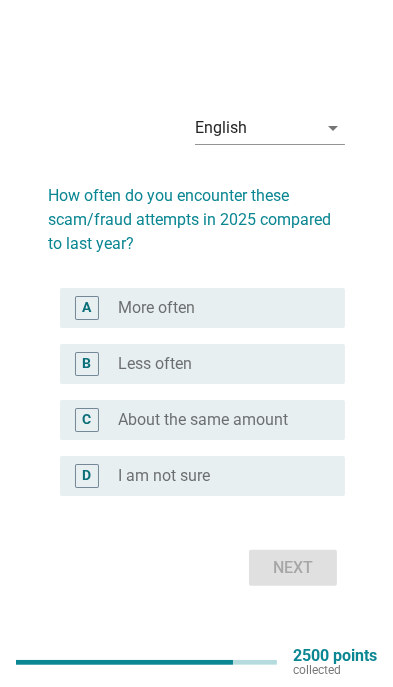click on "radio_button_unchecked More often" at bounding box center [215, 308] 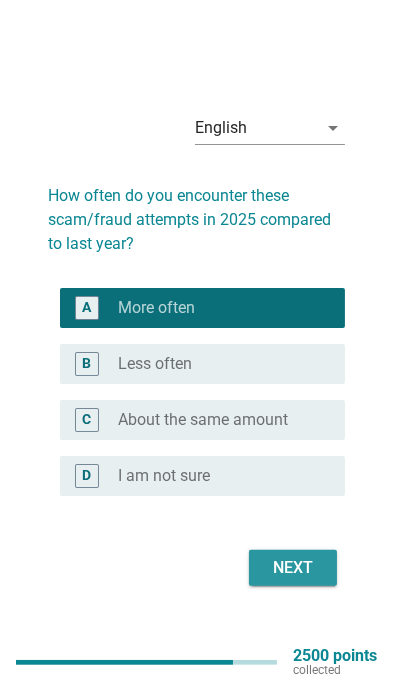 click on "Next" at bounding box center [293, 568] 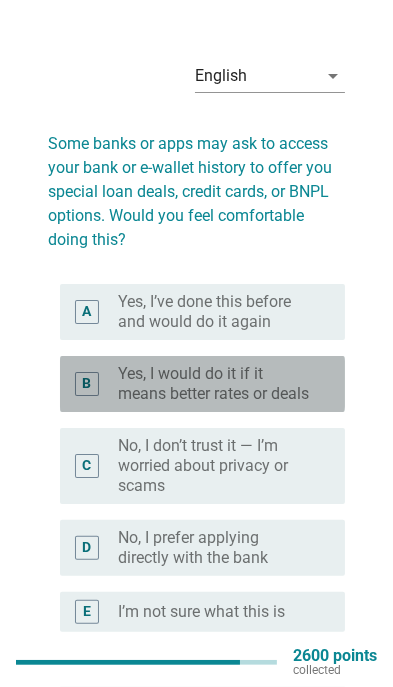 scroll, scrollTop: 46, scrollLeft: 0, axis: vertical 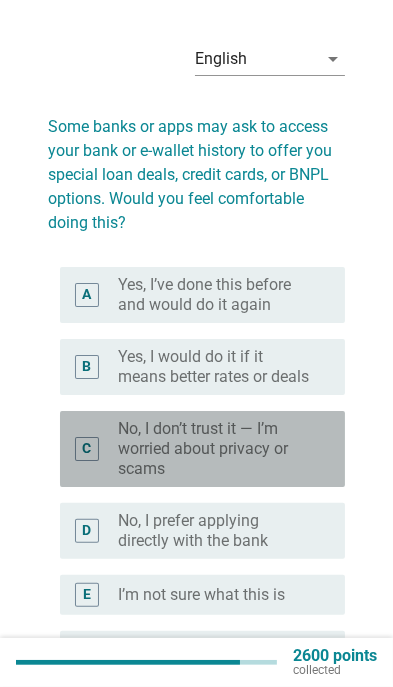 click on "No, I don’t trust it — I’m worried about privacy or scams" at bounding box center (215, 449) 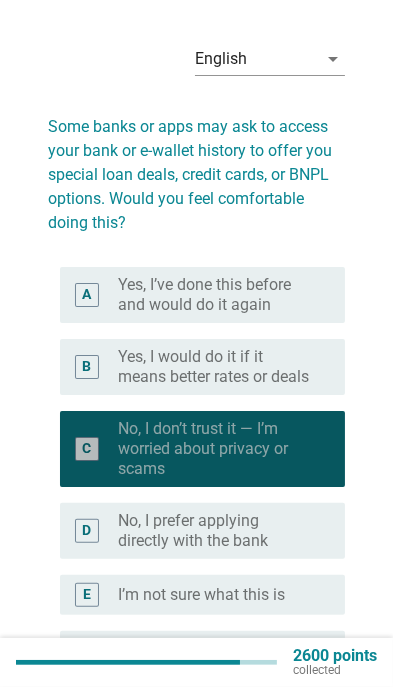 click on "No, I don’t trust it — I’m worried about privacy or scams" at bounding box center [215, 449] 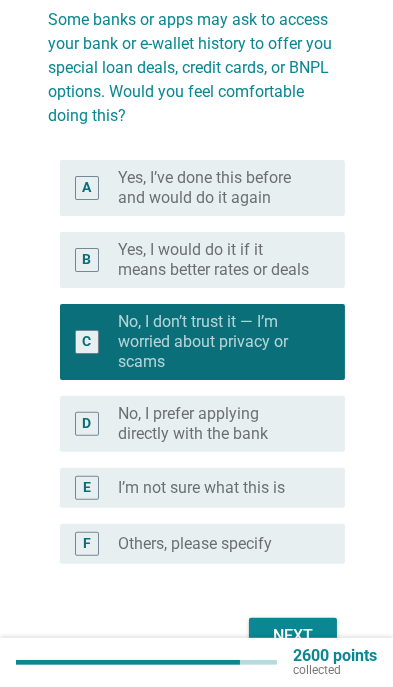 scroll, scrollTop: 157, scrollLeft: 0, axis: vertical 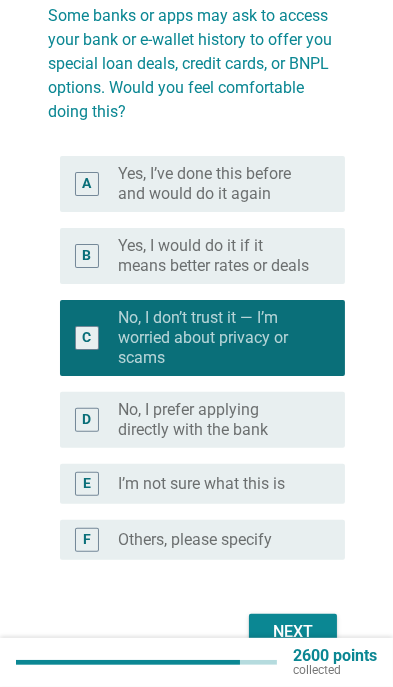 click on "Yes, I would do it if it means better rates or deals" at bounding box center (215, 256) 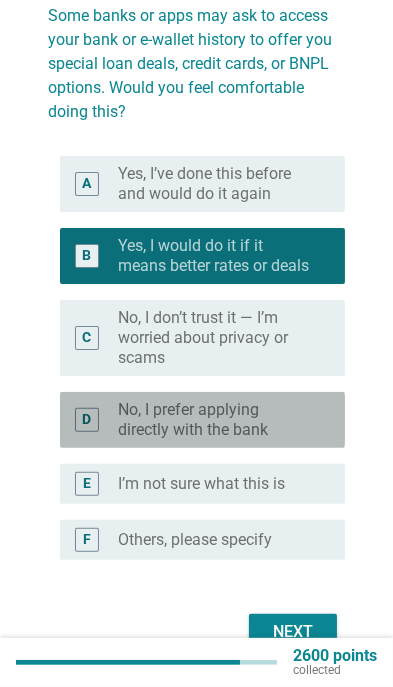click on "No, I prefer applying directly with the bank" at bounding box center [215, 420] 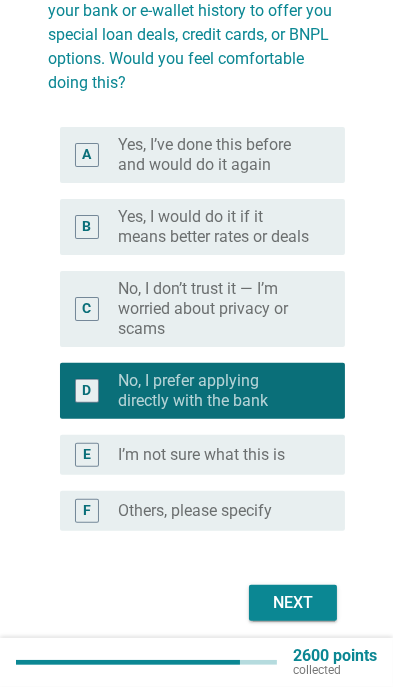 scroll, scrollTop: 194, scrollLeft: 0, axis: vertical 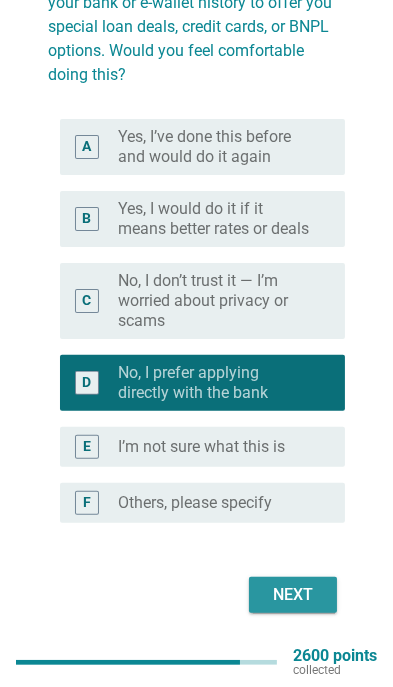 click on "Next" at bounding box center (293, 595) 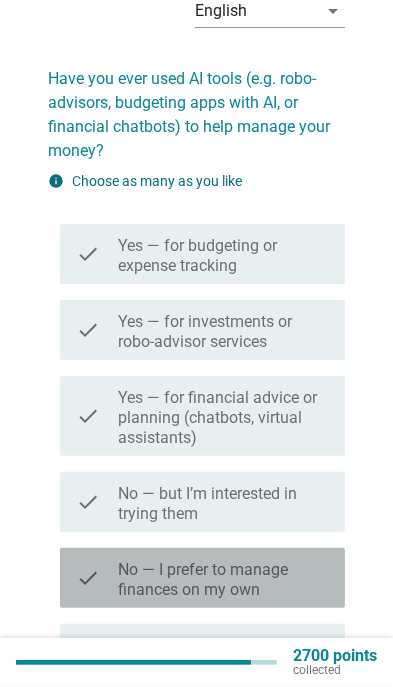 scroll, scrollTop: 101, scrollLeft: 0, axis: vertical 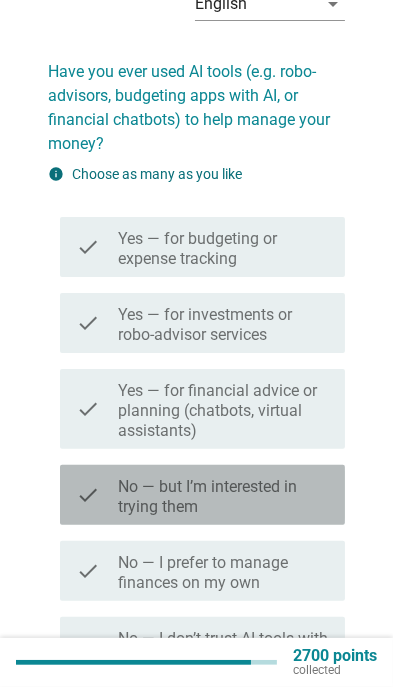 click on "No — but I’m interested in trying them" at bounding box center (223, 497) 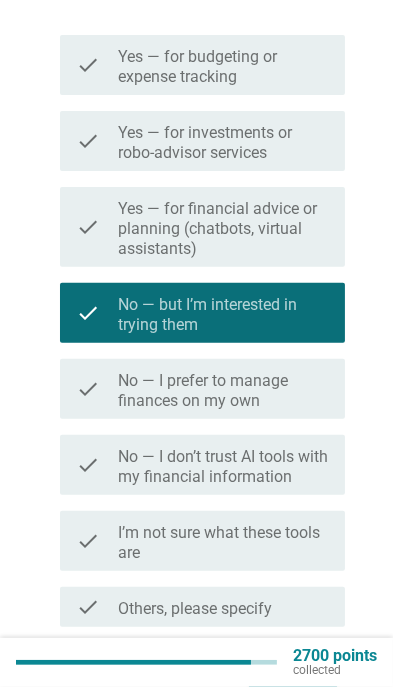 scroll, scrollTop: 288, scrollLeft: 0, axis: vertical 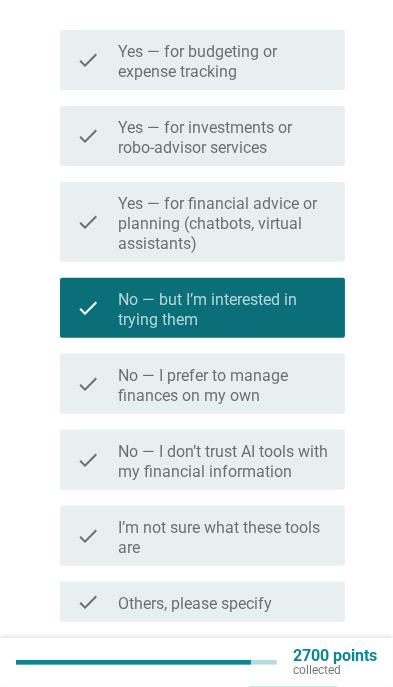 click on "Next" at bounding box center (293, 670) 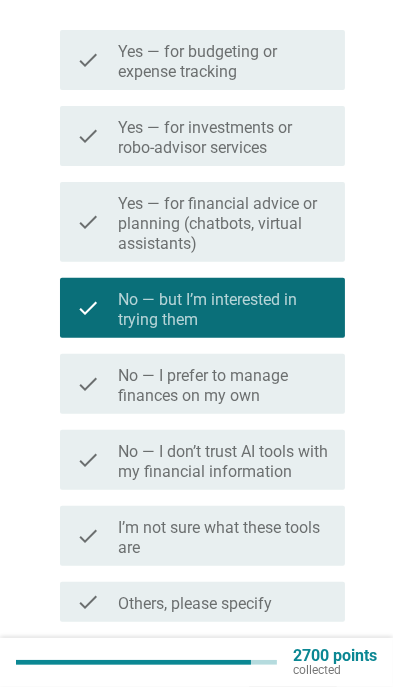 scroll, scrollTop: 0, scrollLeft: 0, axis: both 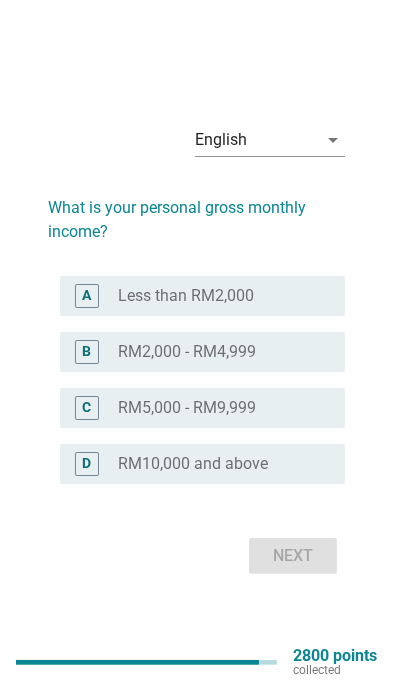 click on "B     radio_button_unchecked RM2,000 - RM4,999" at bounding box center [202, 352] 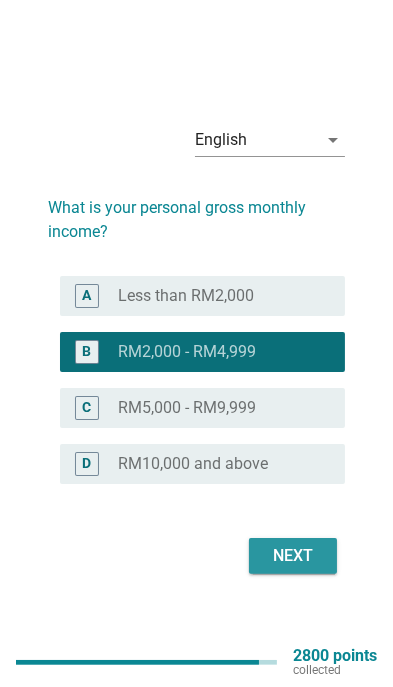 click on "Next" at bounding box center [293, 556] 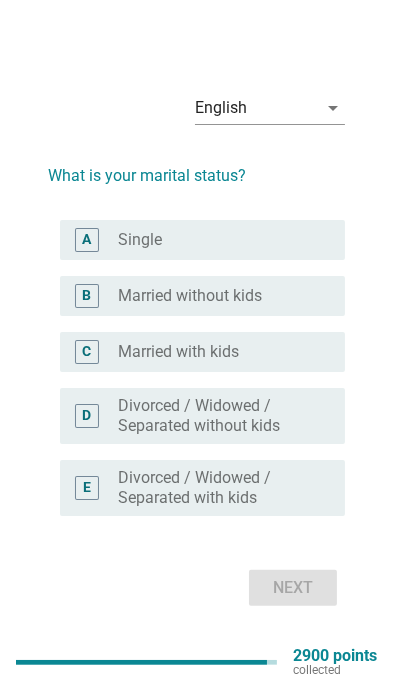 click on "radio_button_unchecked Married with kids" at bounding box center (215, 352) 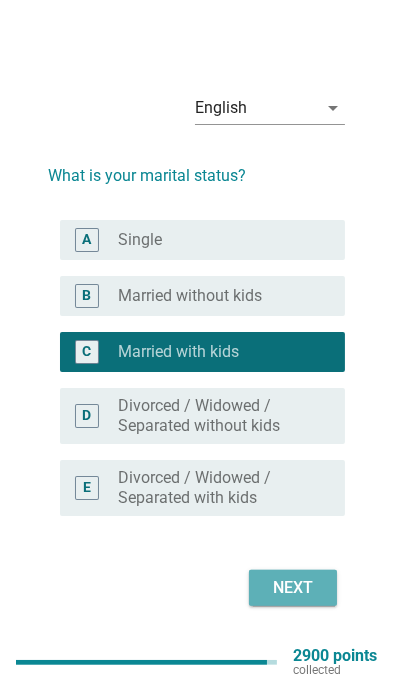 click on "Next" at bounding box center (293, 588) 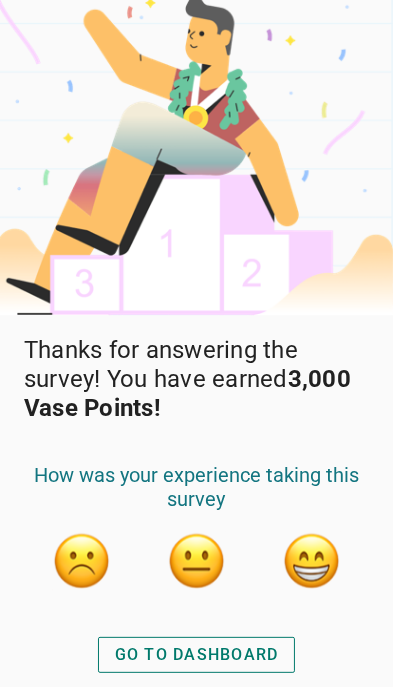 scroll, scrollTop: 34, scrollLeft: 0, axis: vertical 